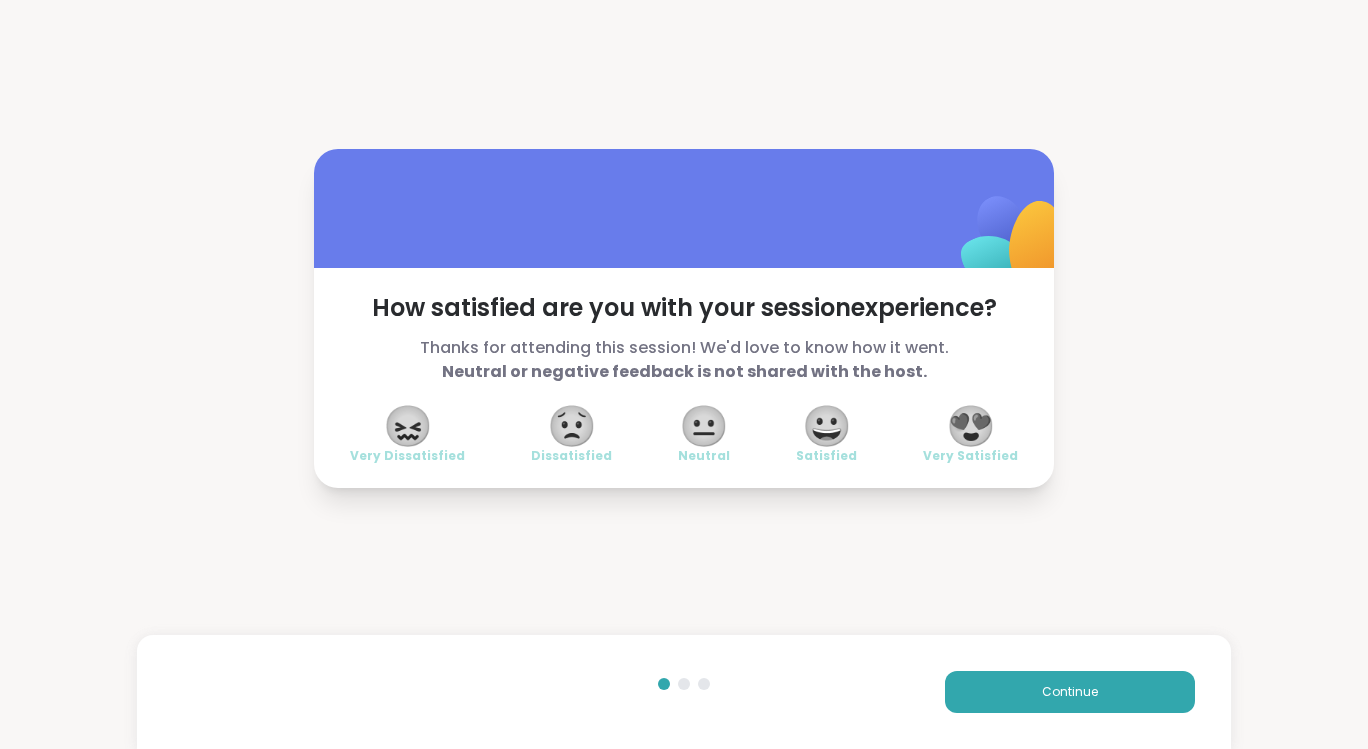 scroll, scrollTop: 0, scrollLeft: 0, axis: both 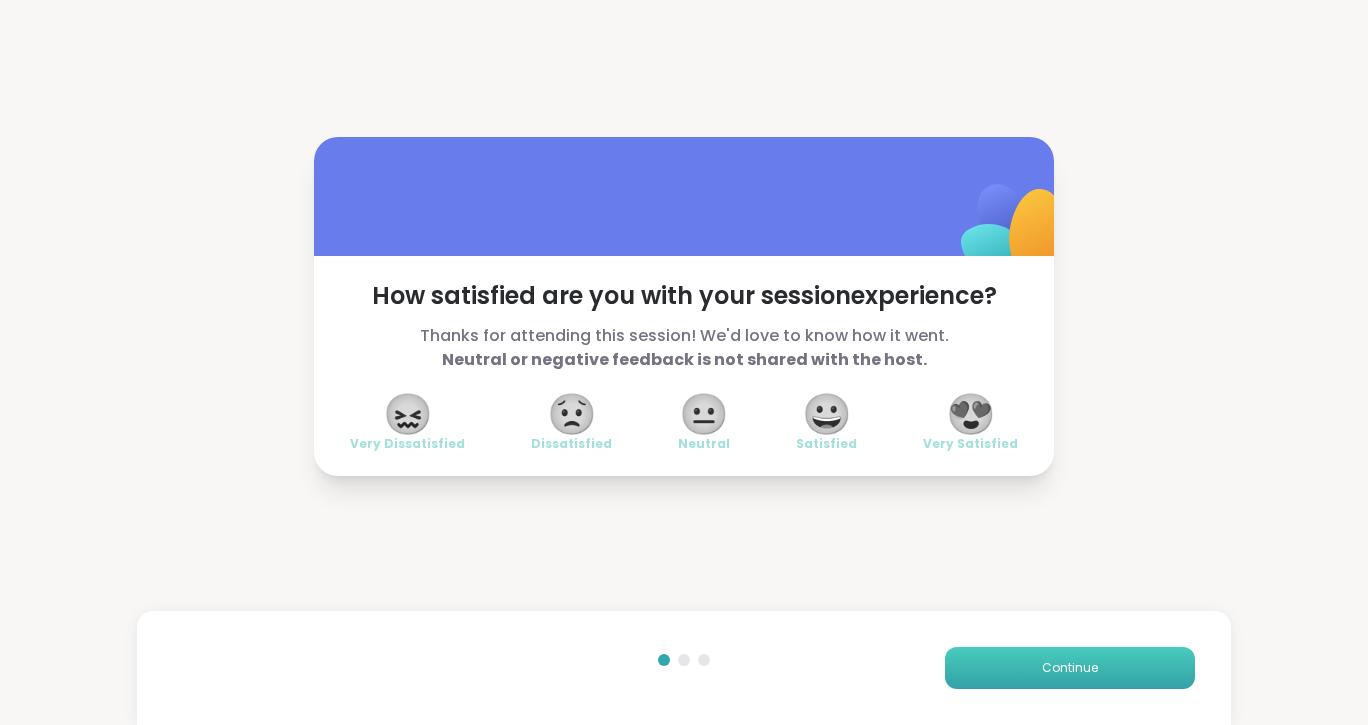 click on "Continue" at bounding box center (1070, 668) 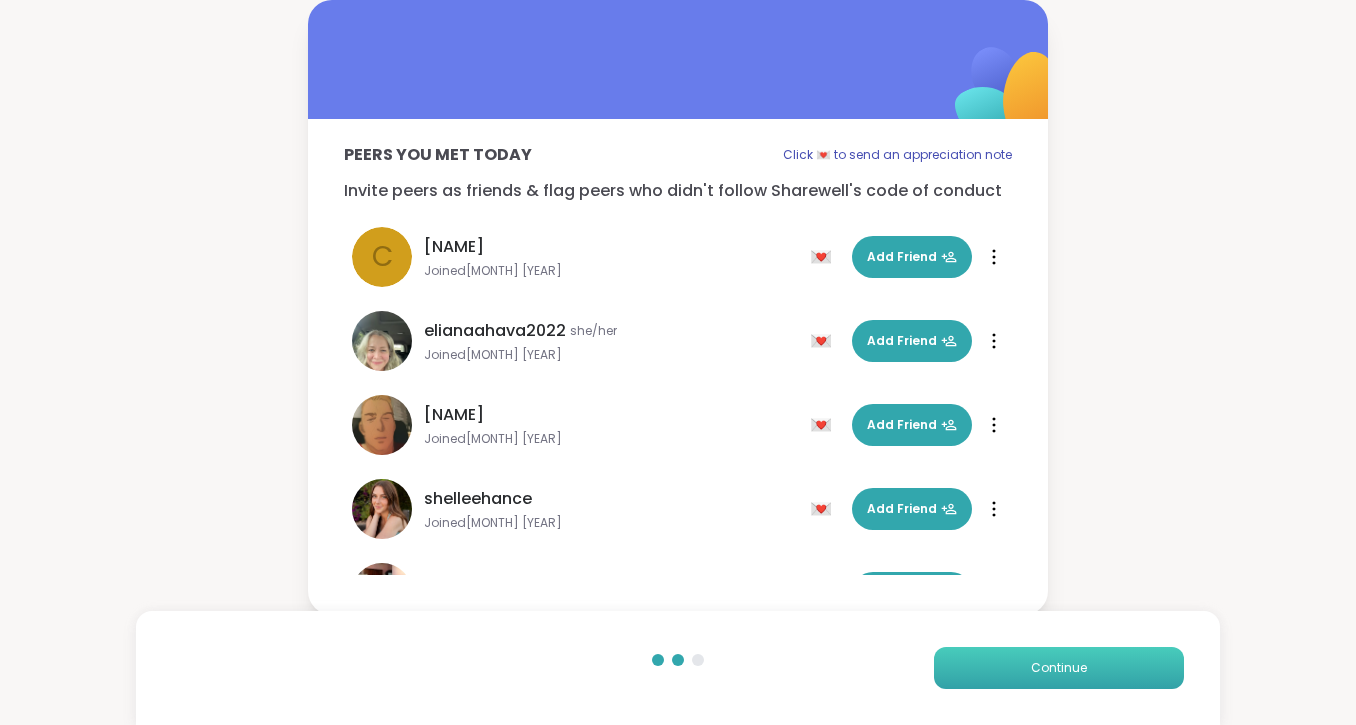 click on "Continue" at bounding box center (1059, 668) 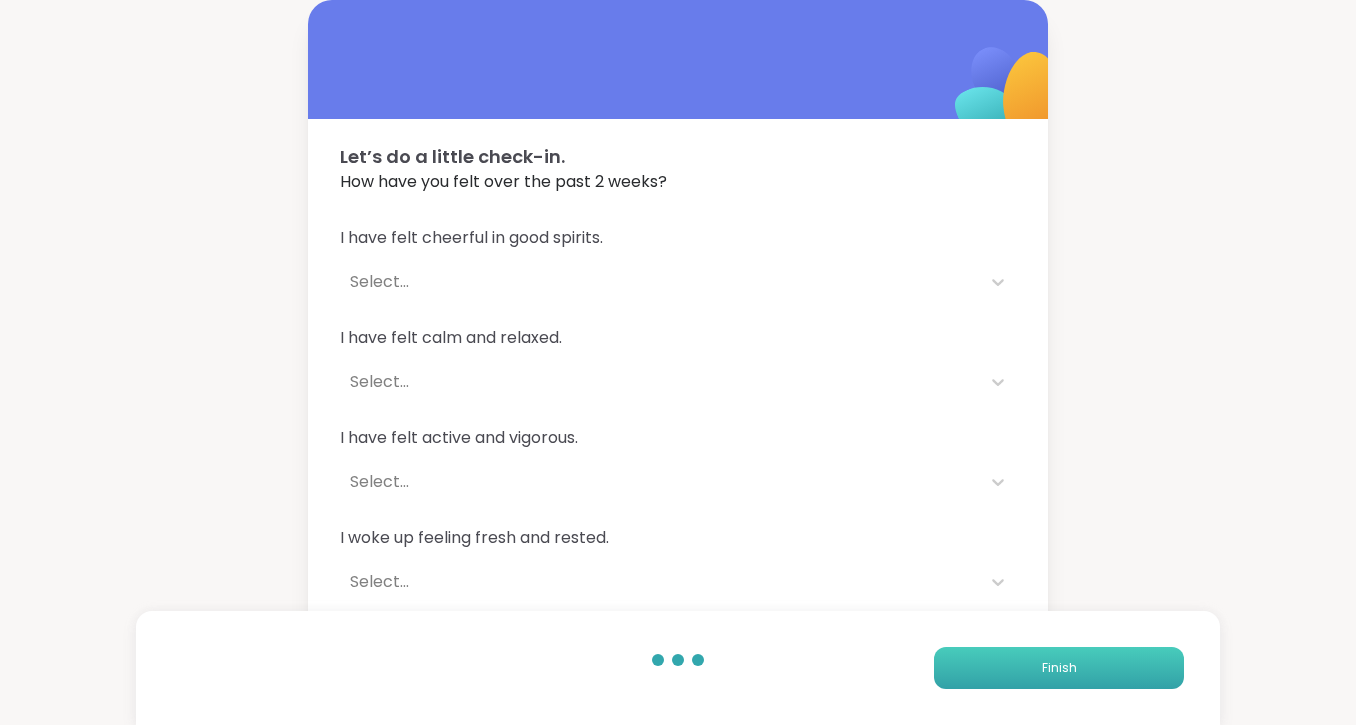 click on "Finish" at bounding box center [1059, 668] 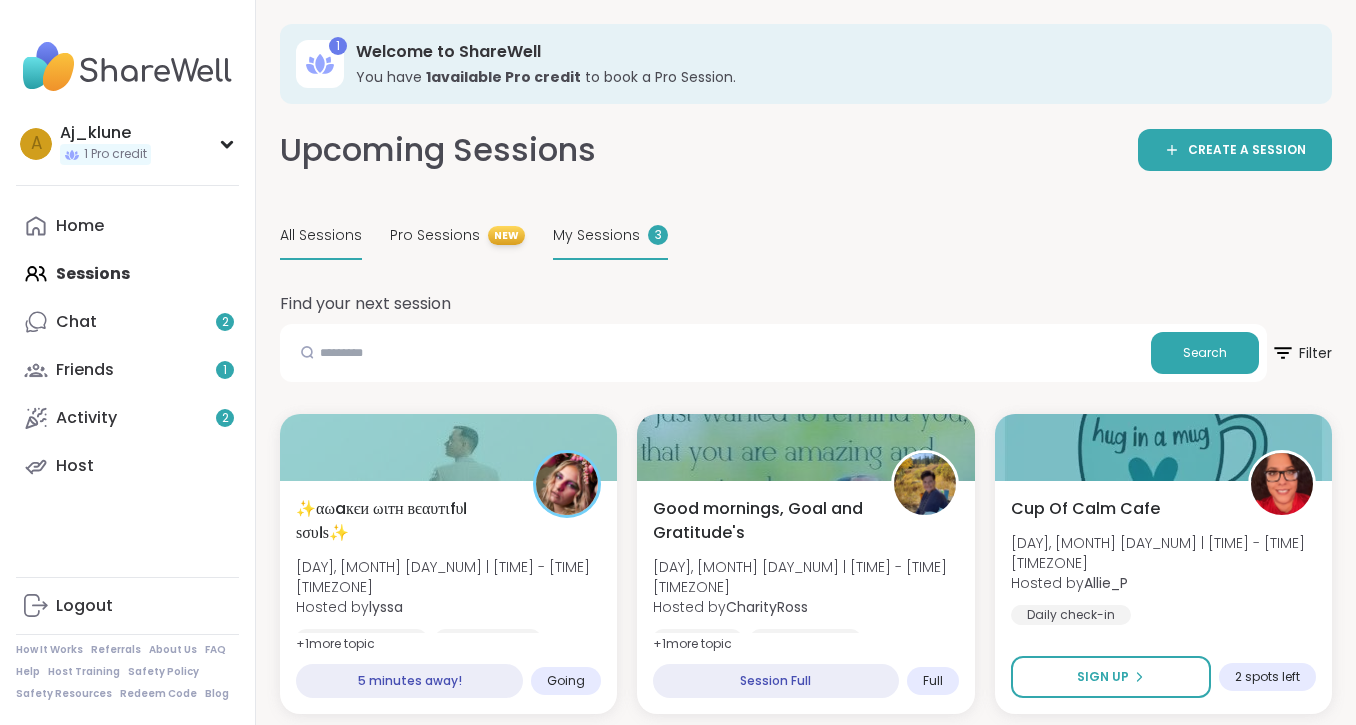click on "My Sessions 3" at bounding box center [610, 236] 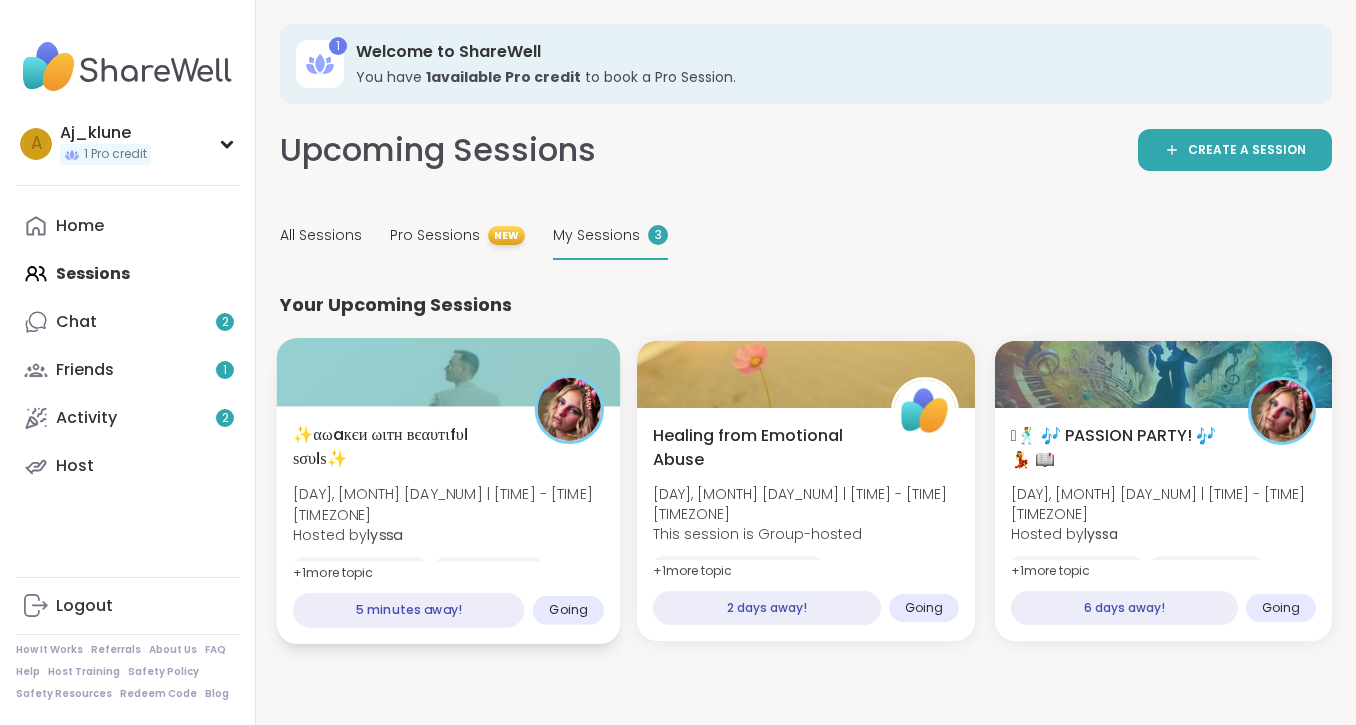 click on "✨αωaкєи ωιтн вєαυтιfυℓ ѕσυℓѕ✨" at bounding box center (403, 447) 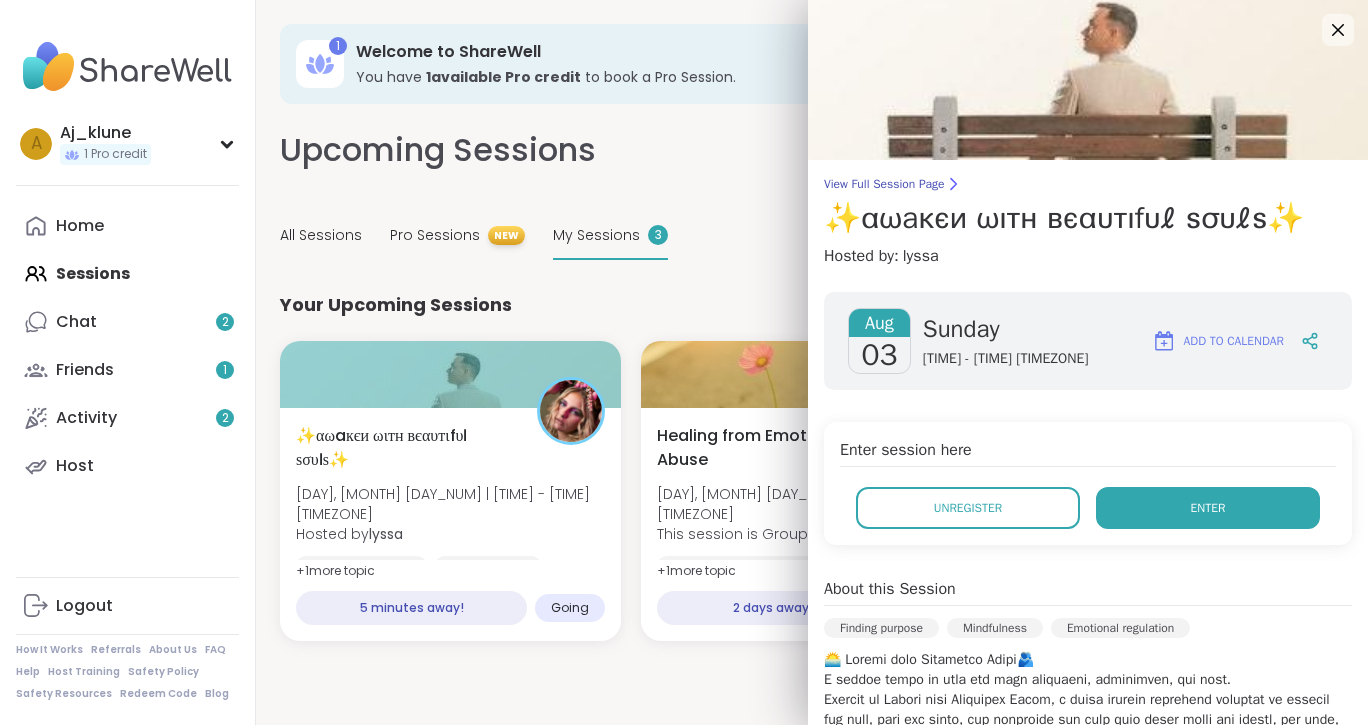 click on "Enter" at bounding box center (1208, 508) 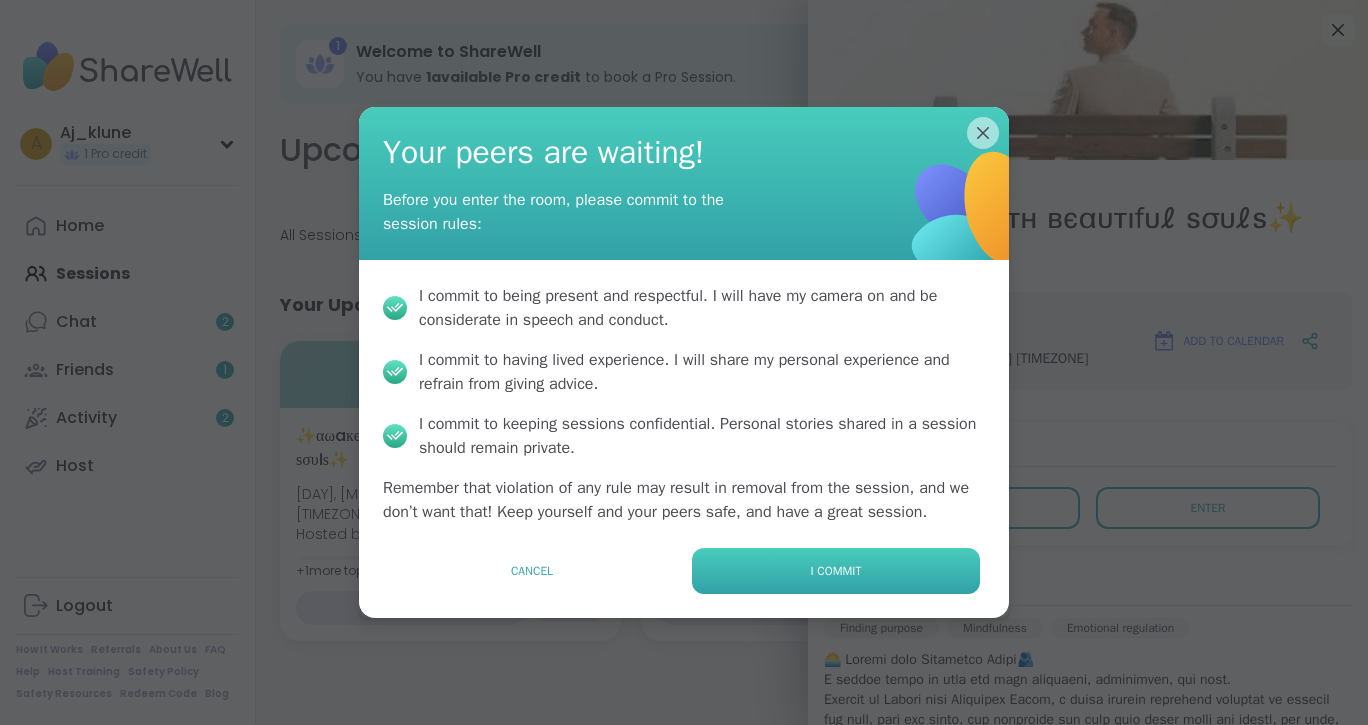 click on "I commit" at bounding box center [836, 571] 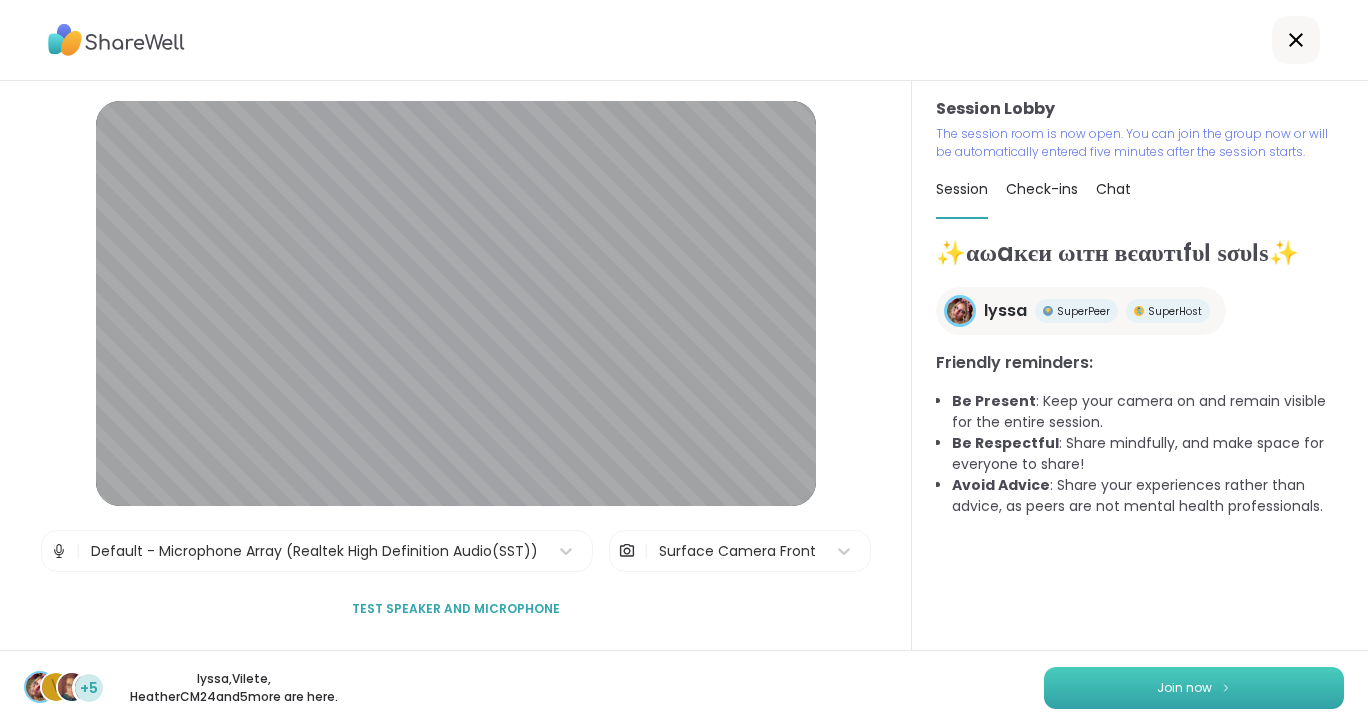 click on "Join now" at bounding box center (1194, 688) 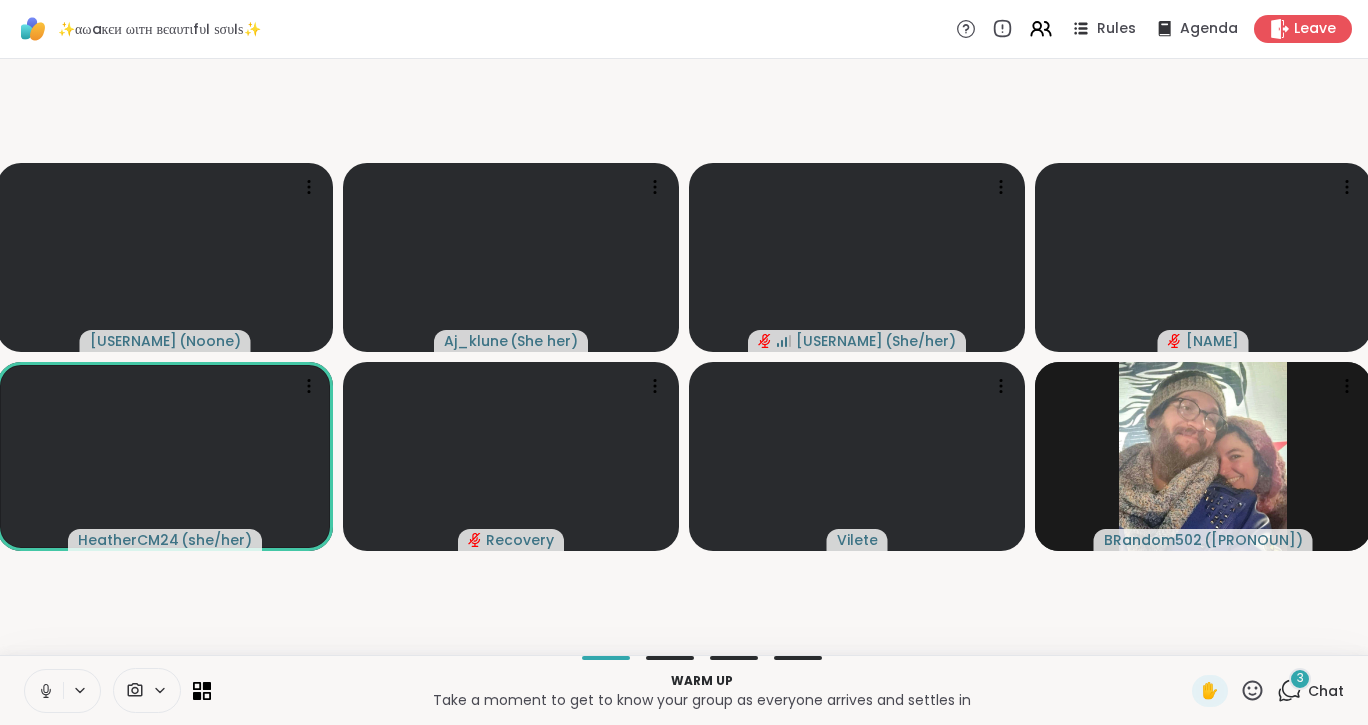 click 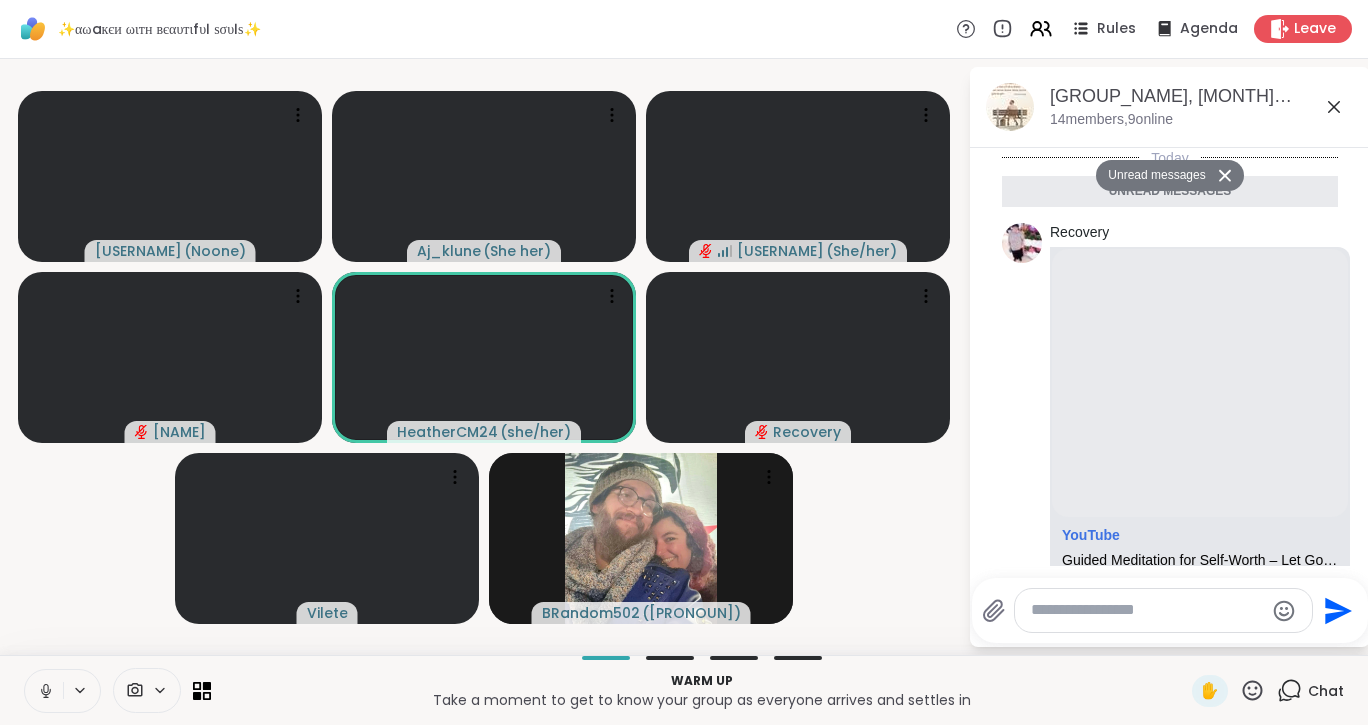 scroll, scrollTop: 719, scrollLeft: 0, axis: vertical 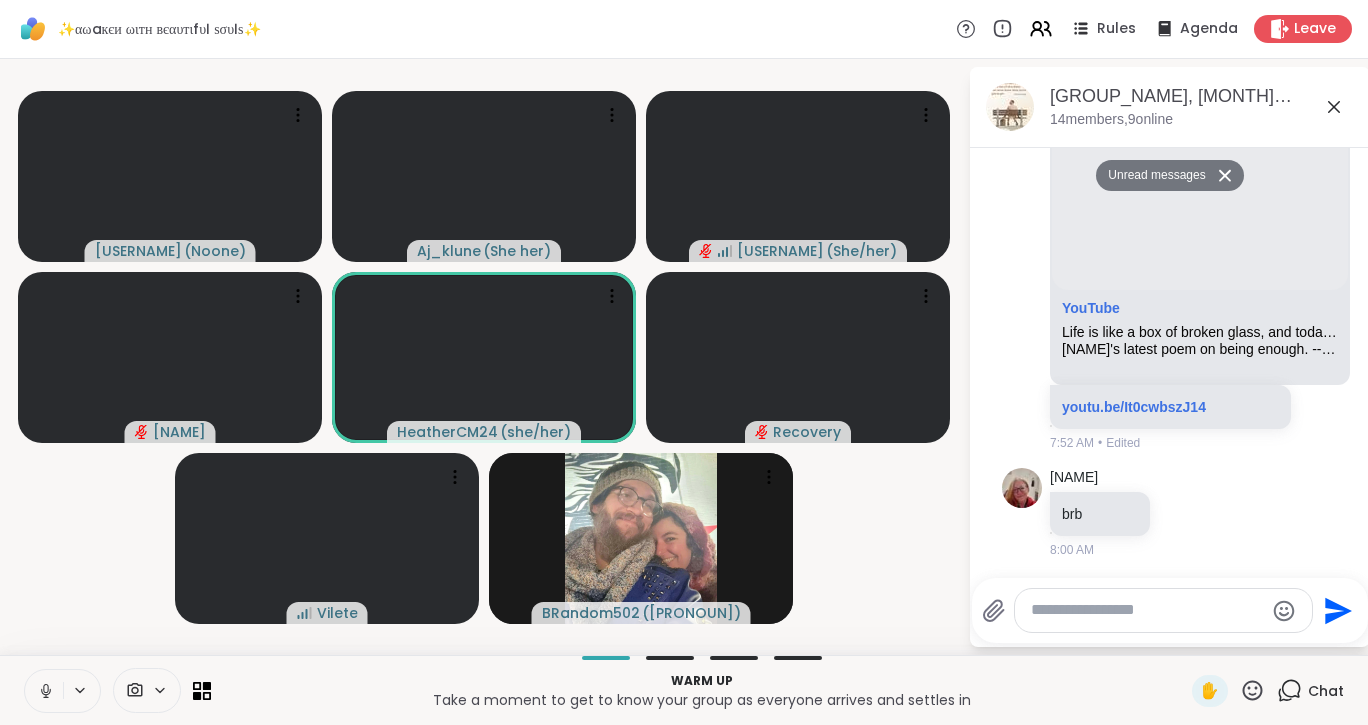 click 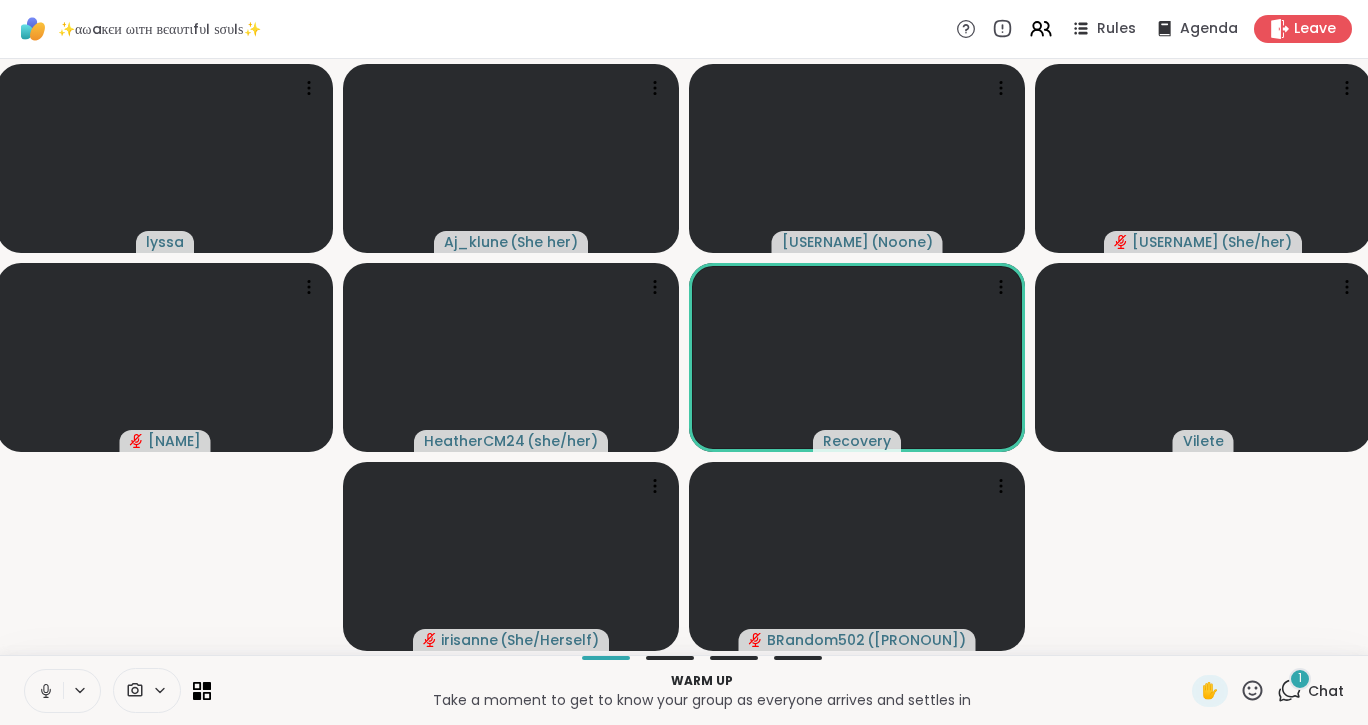 click 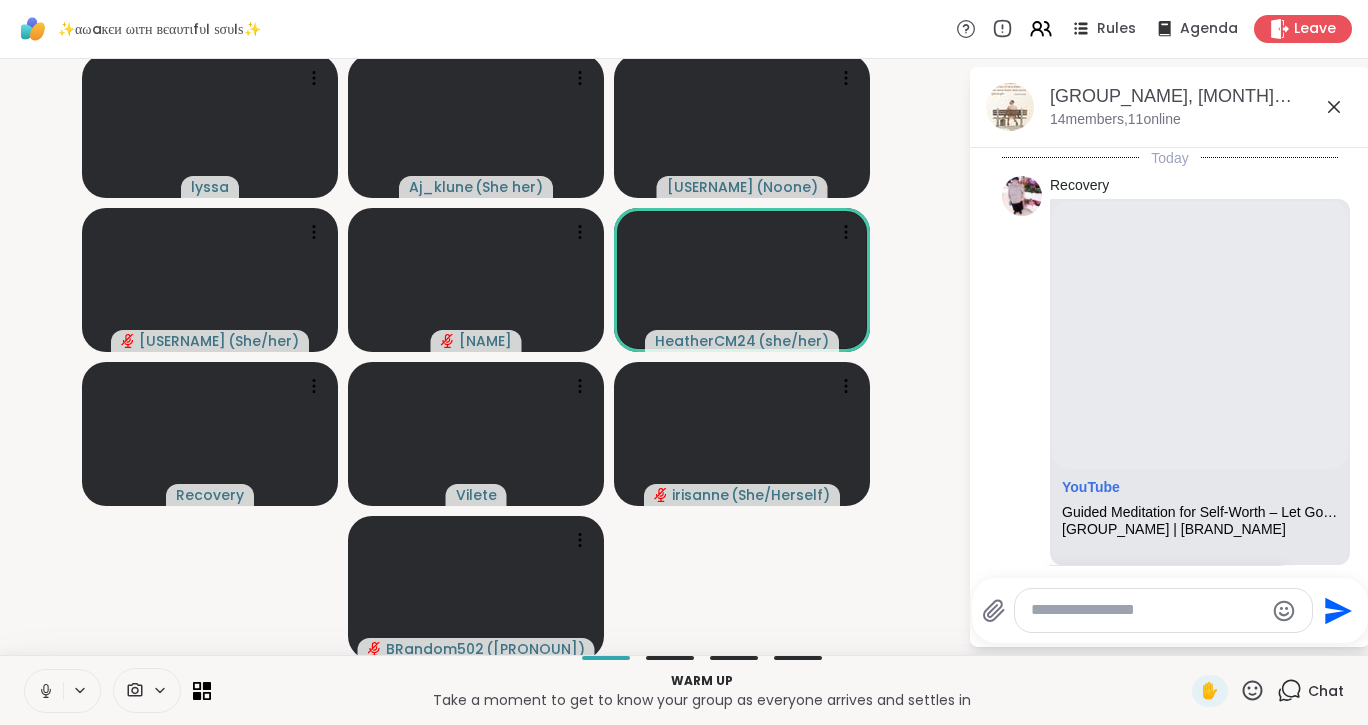 scroll, scrollTop: 846, scrollLeft: 0, axis: vertical 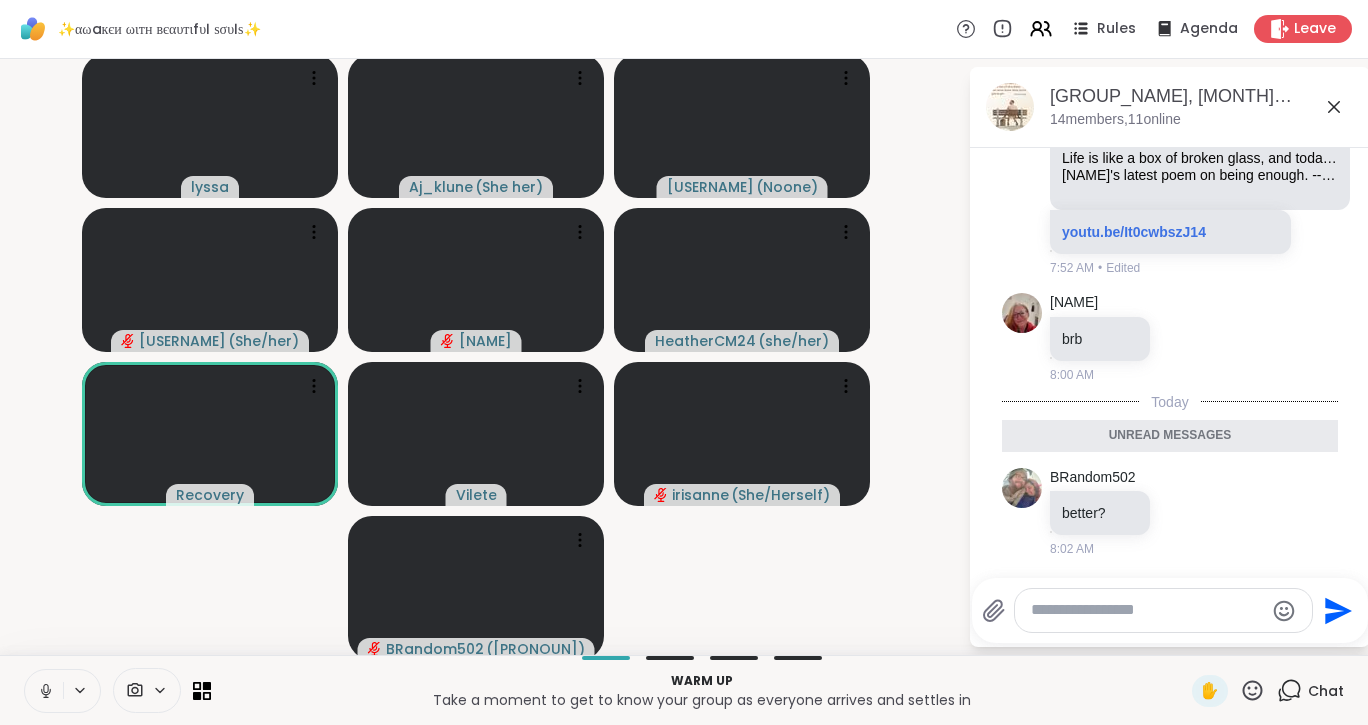 click at bounding box center [1147, 610] 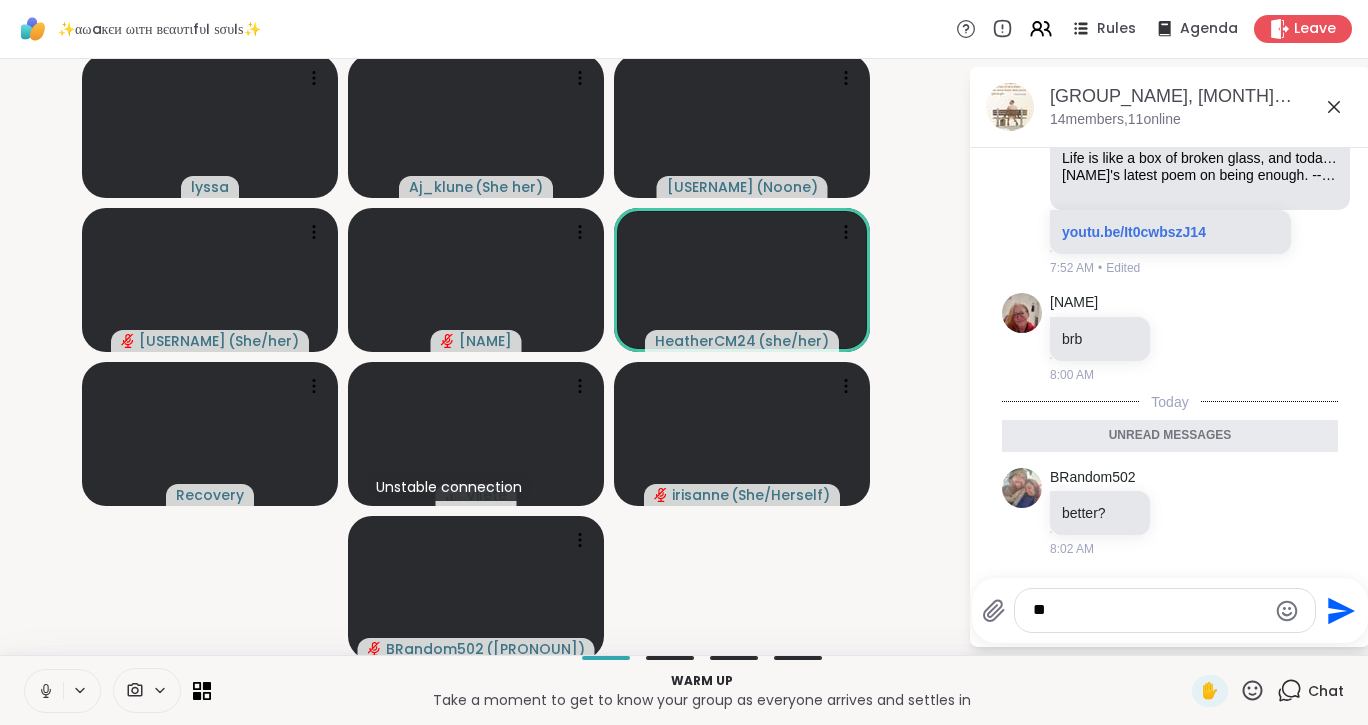 type on "*" 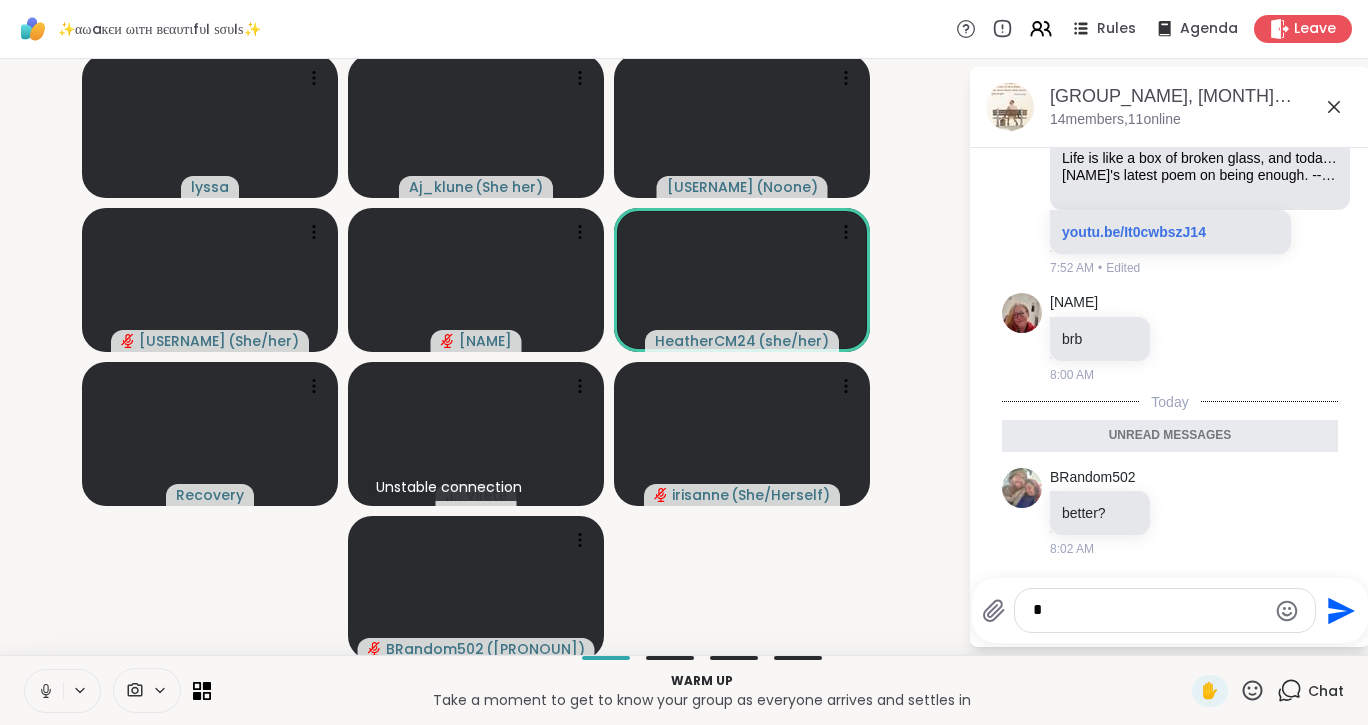 type 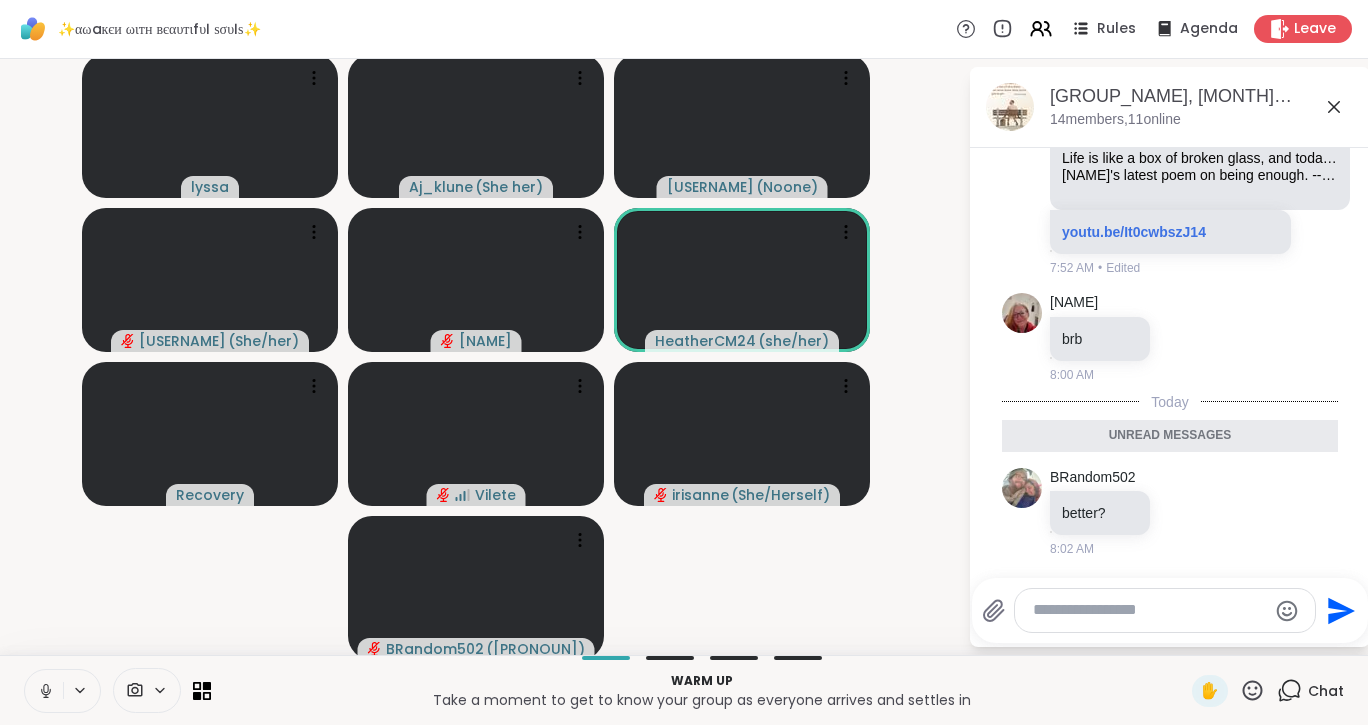 click 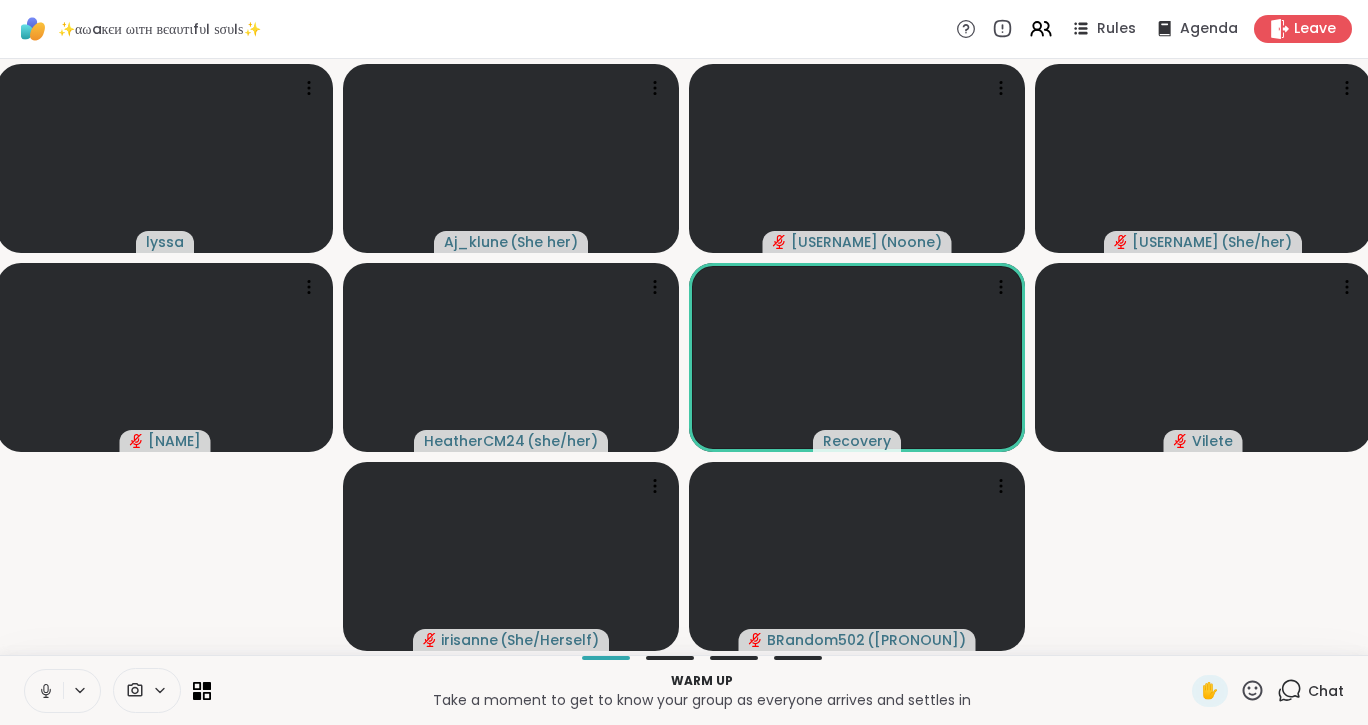 click 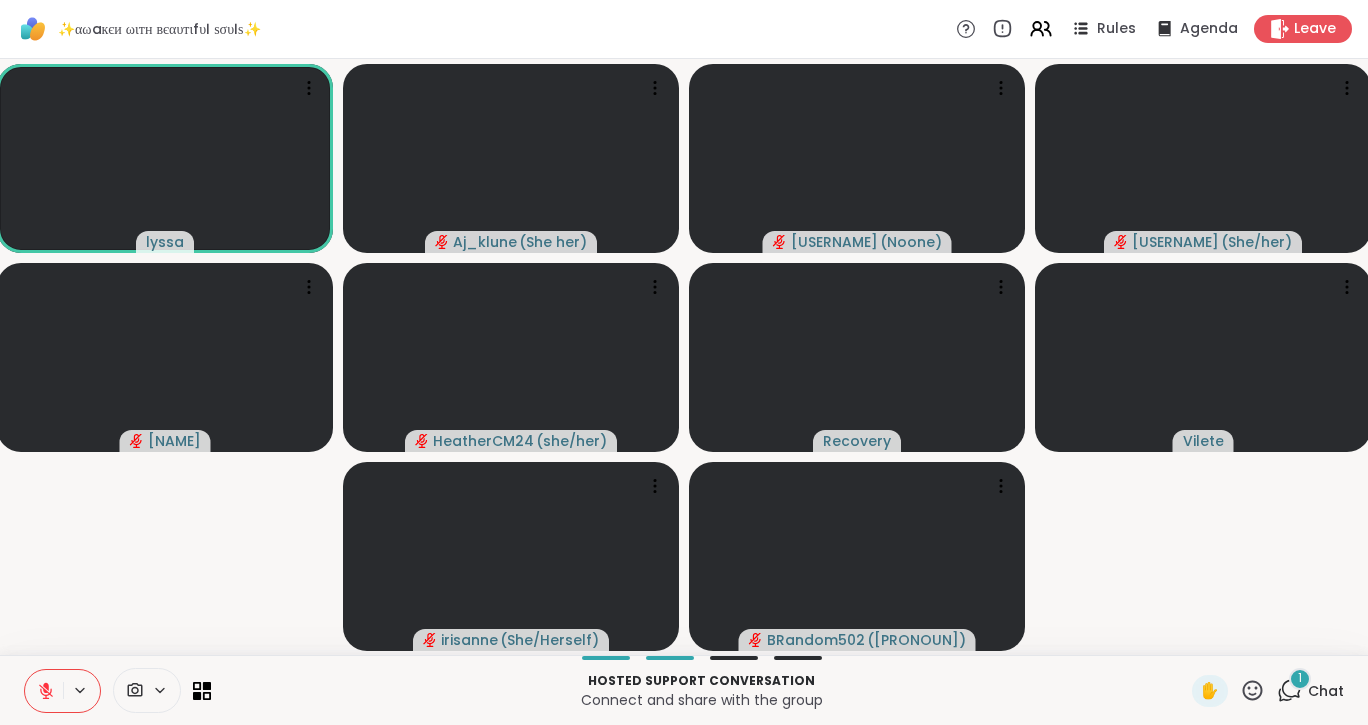 click 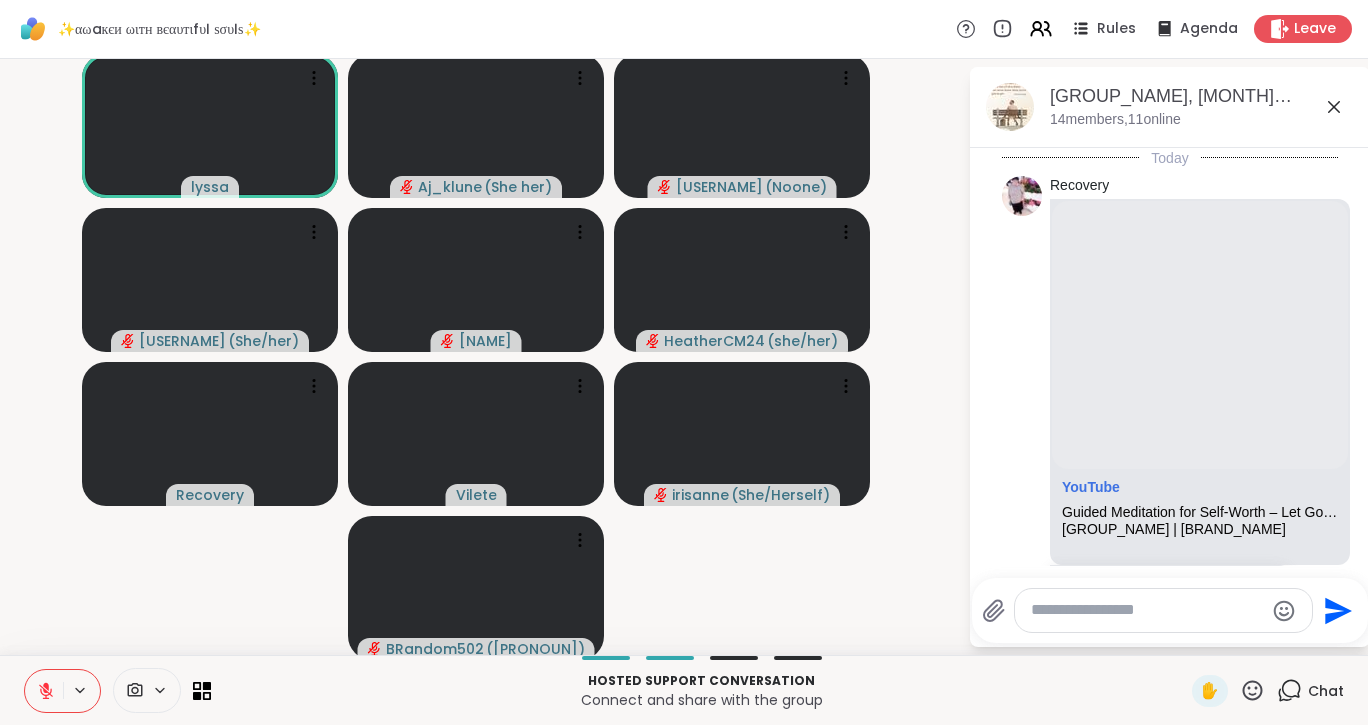 scroll, scrollTop: 1021, scrollLeft: 0, axis: vertical 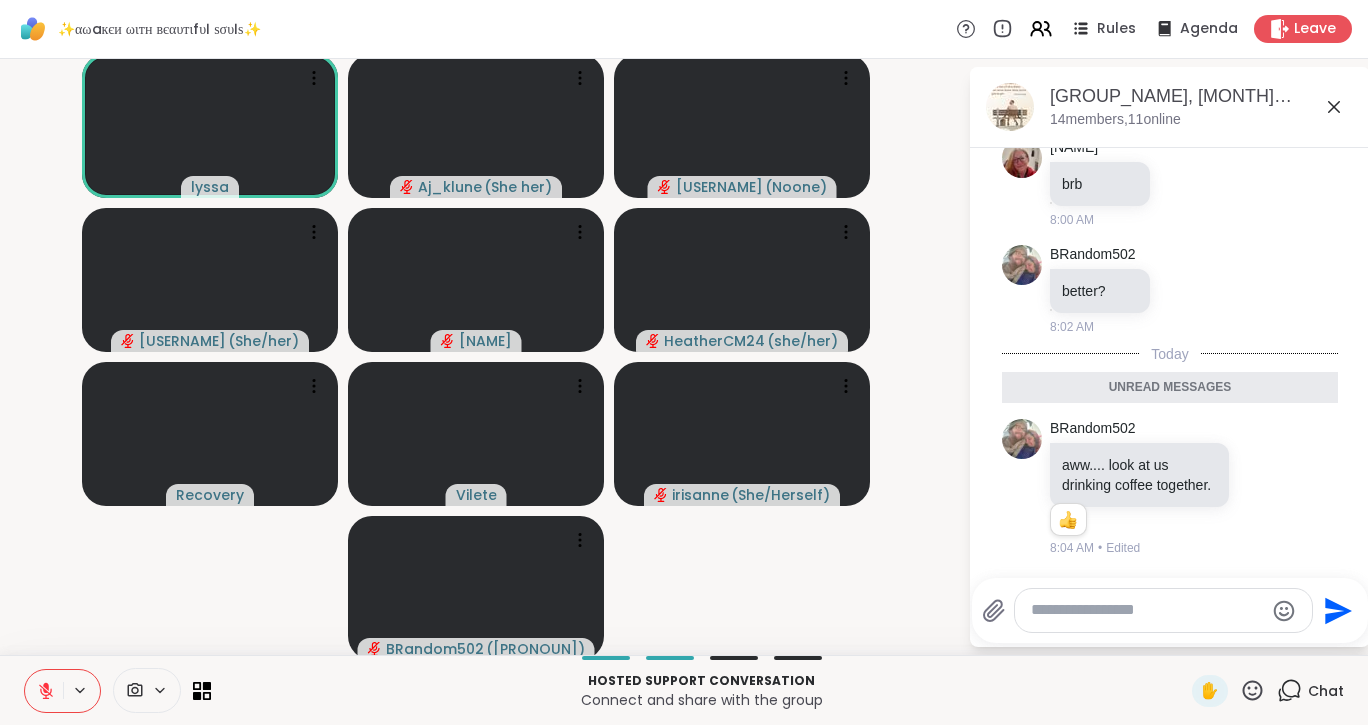 click 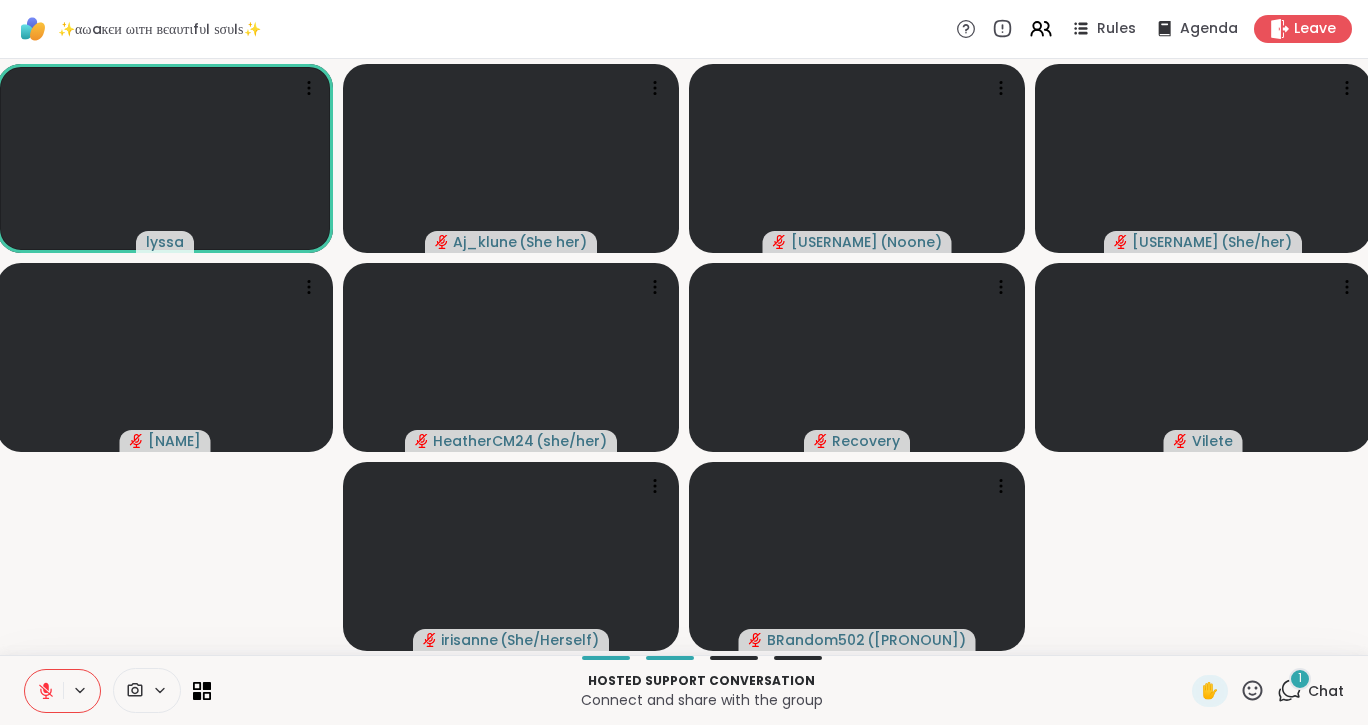 click on "1" at bounding box center [1300, 679] 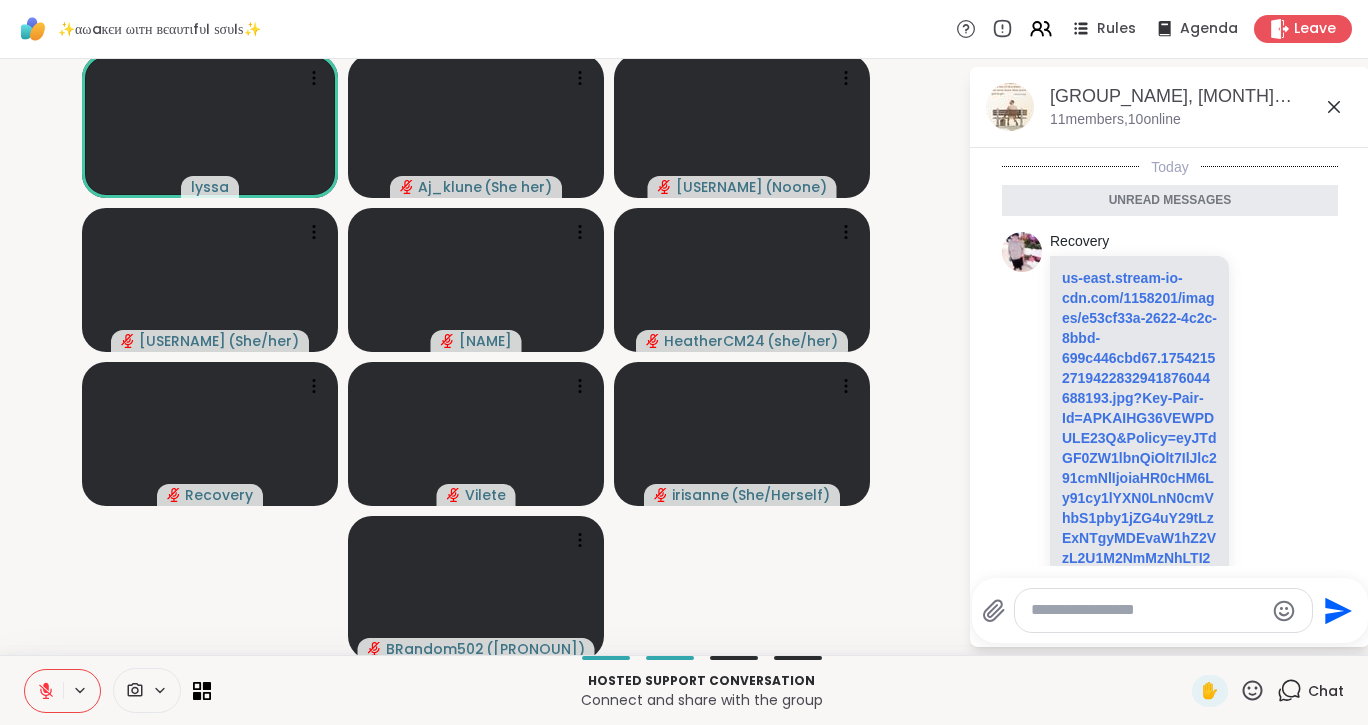 scroll, scrollTop: 1342, scrollLeft: 0, axis: vertical 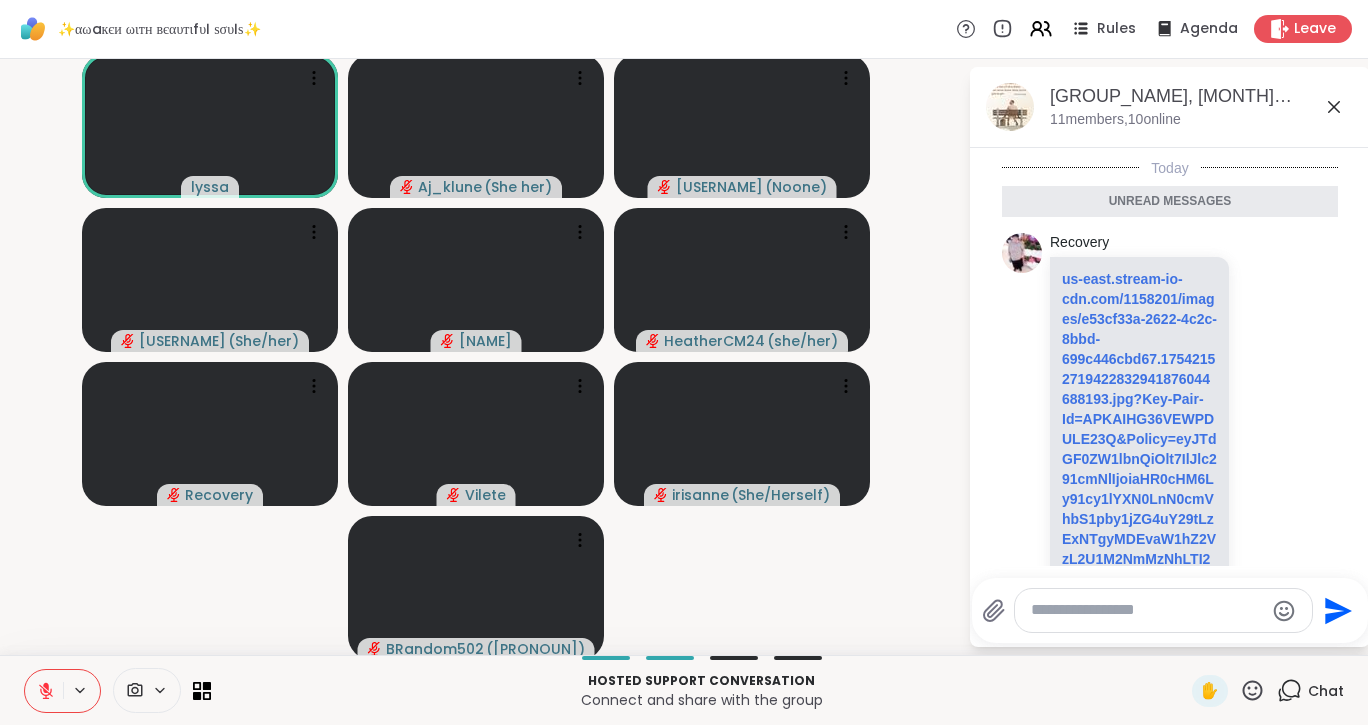 click 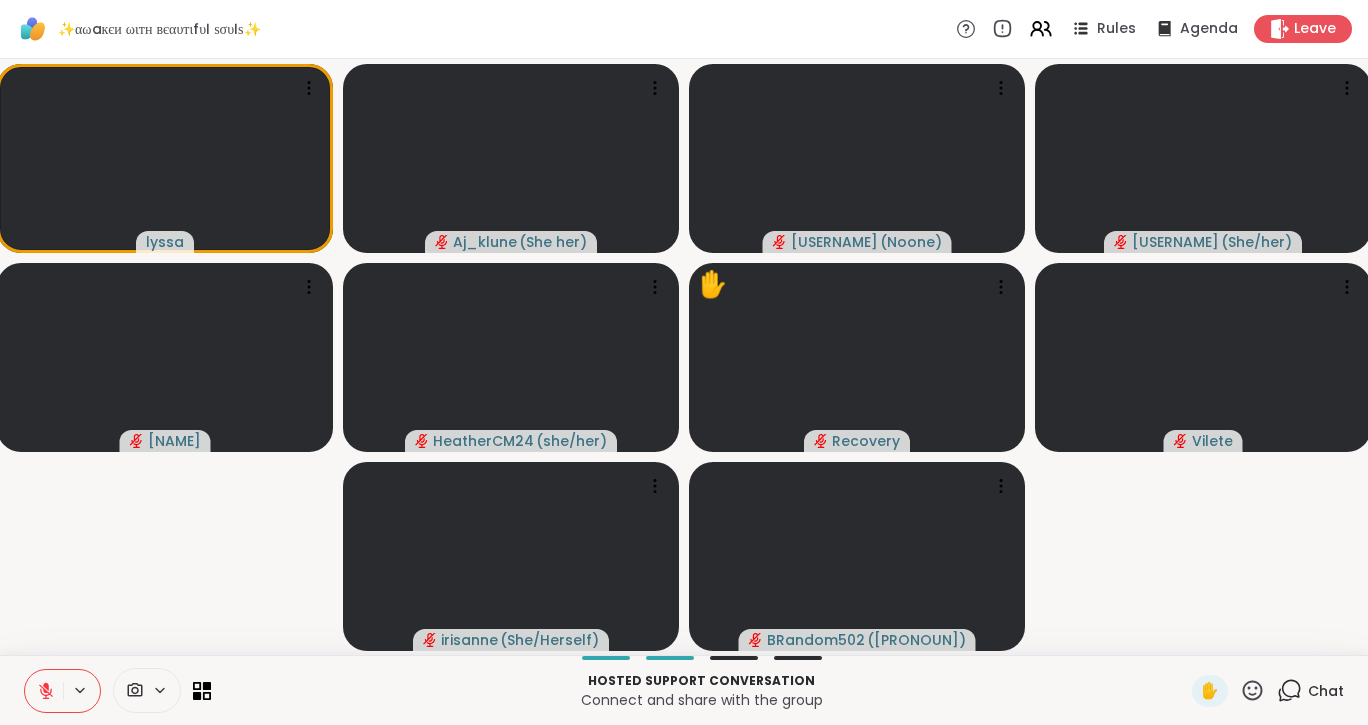 click 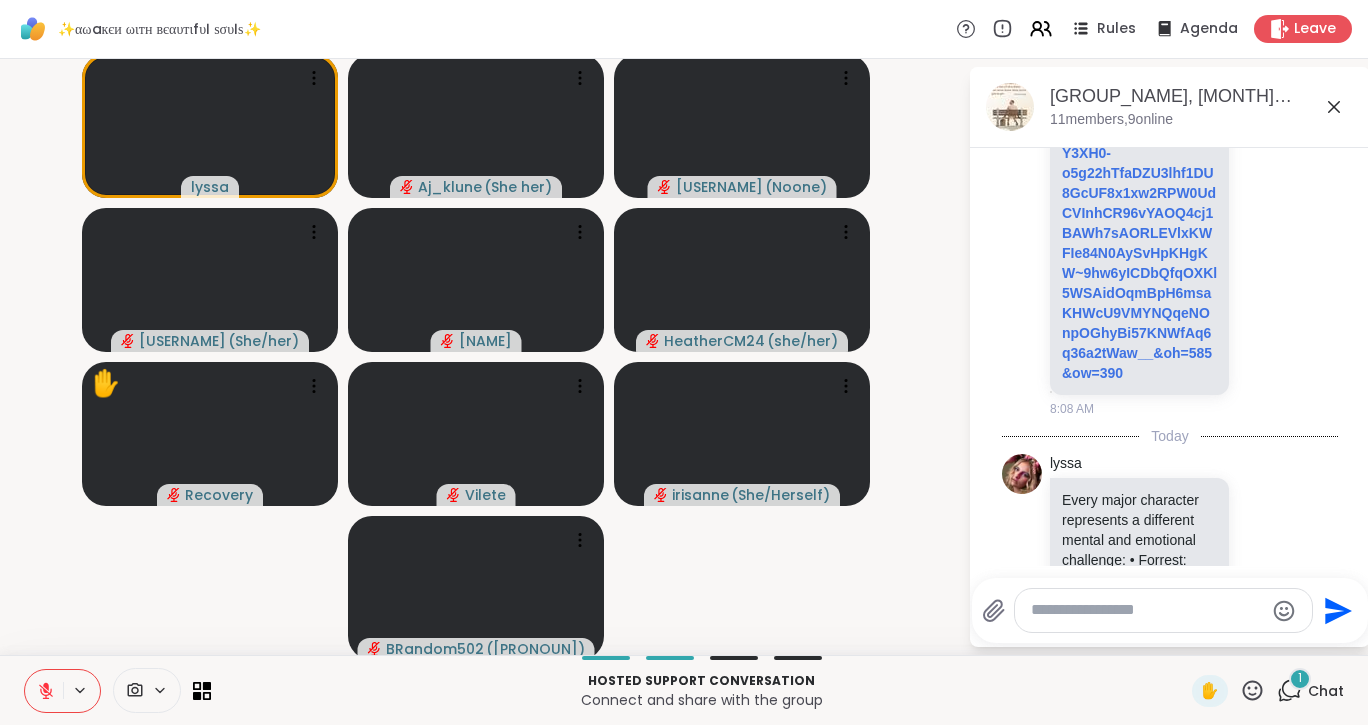 scroll, scrollTop: 2647, scrollLeft: 0, axis: vertical 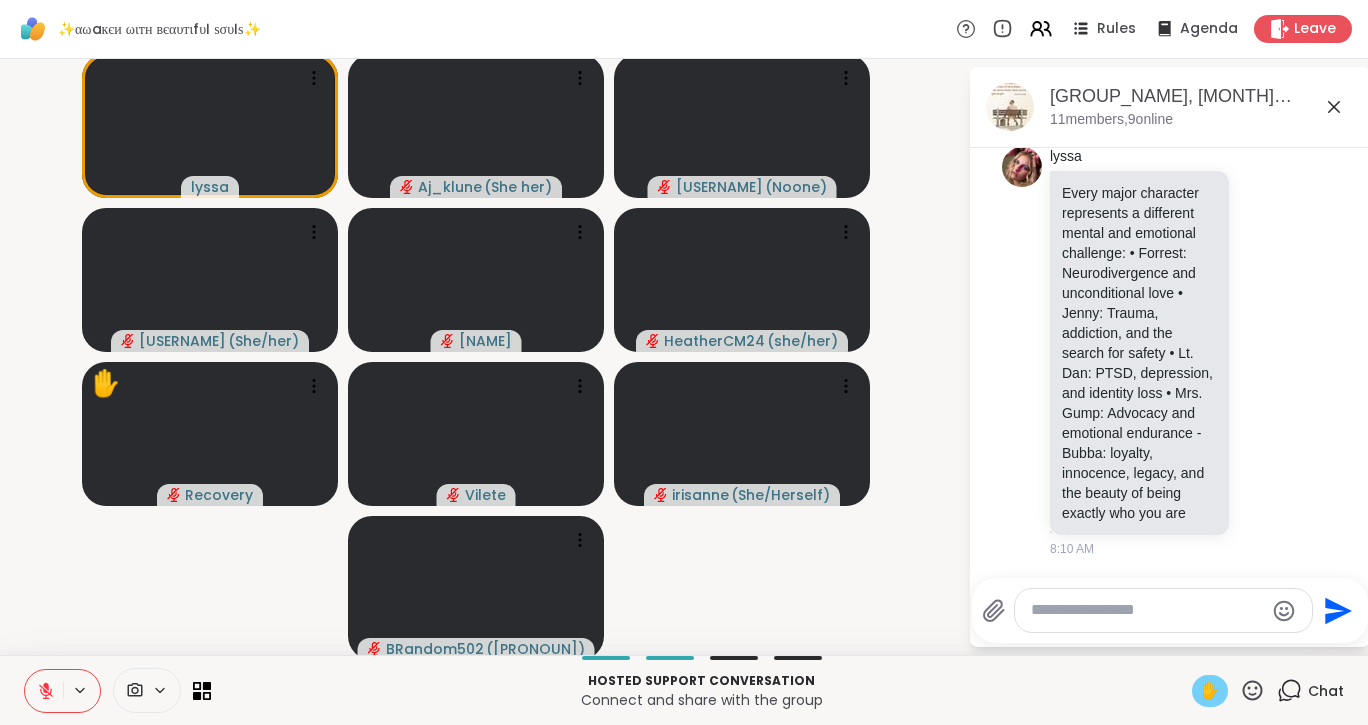 click on "✋" at bounding box center [1210, 691] 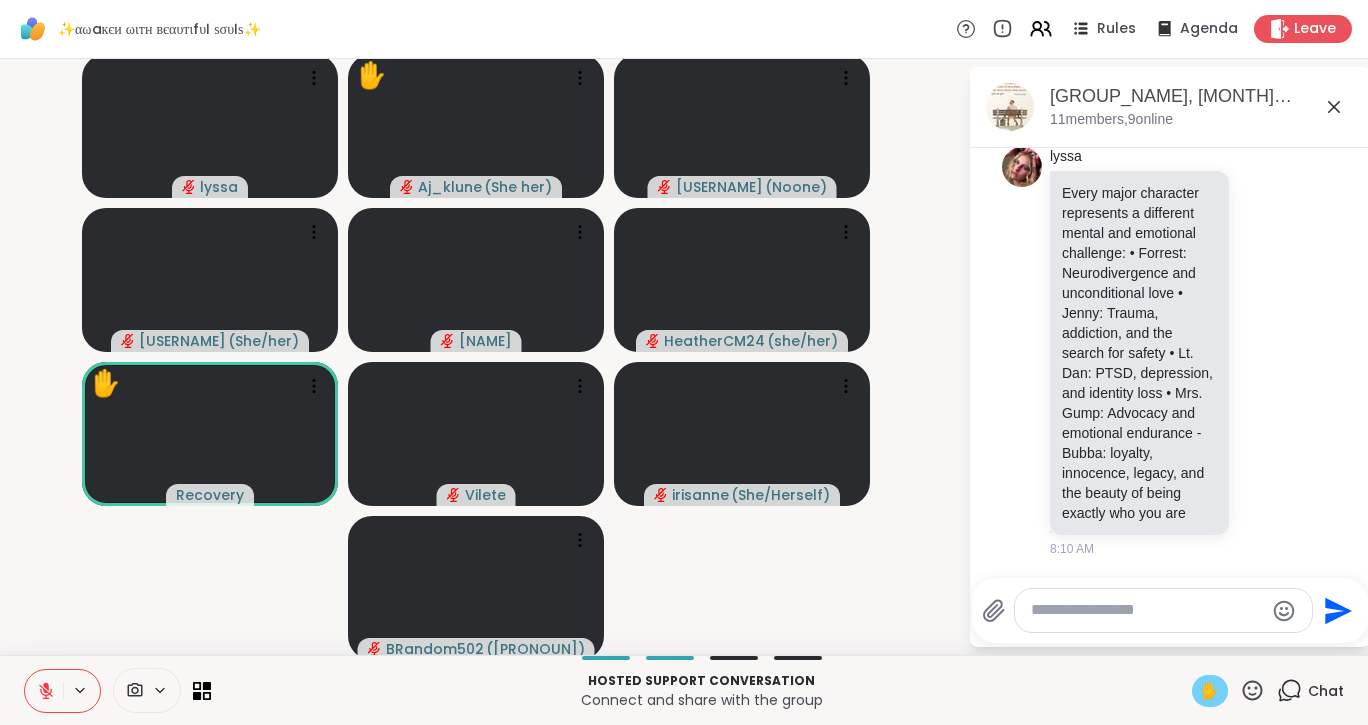 scroll, scrollTop: 2506, scrollLeft: 0, axis: vertical 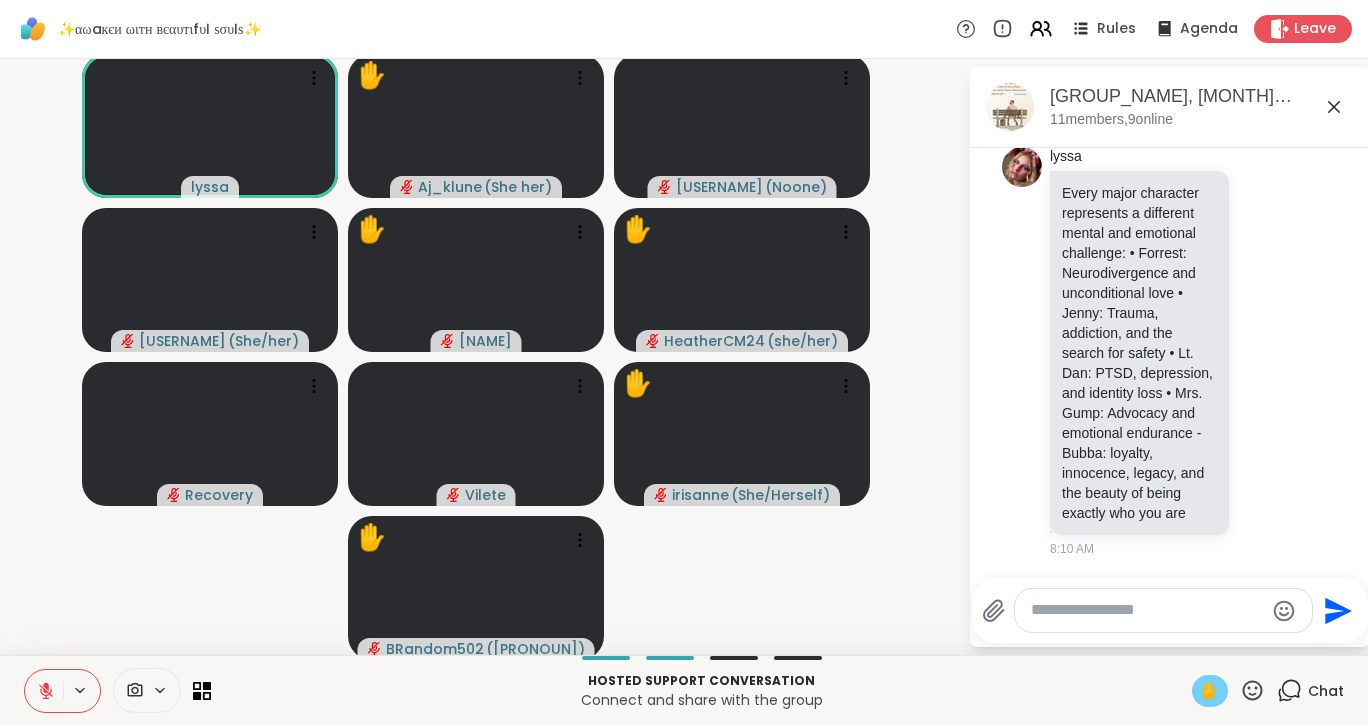 click 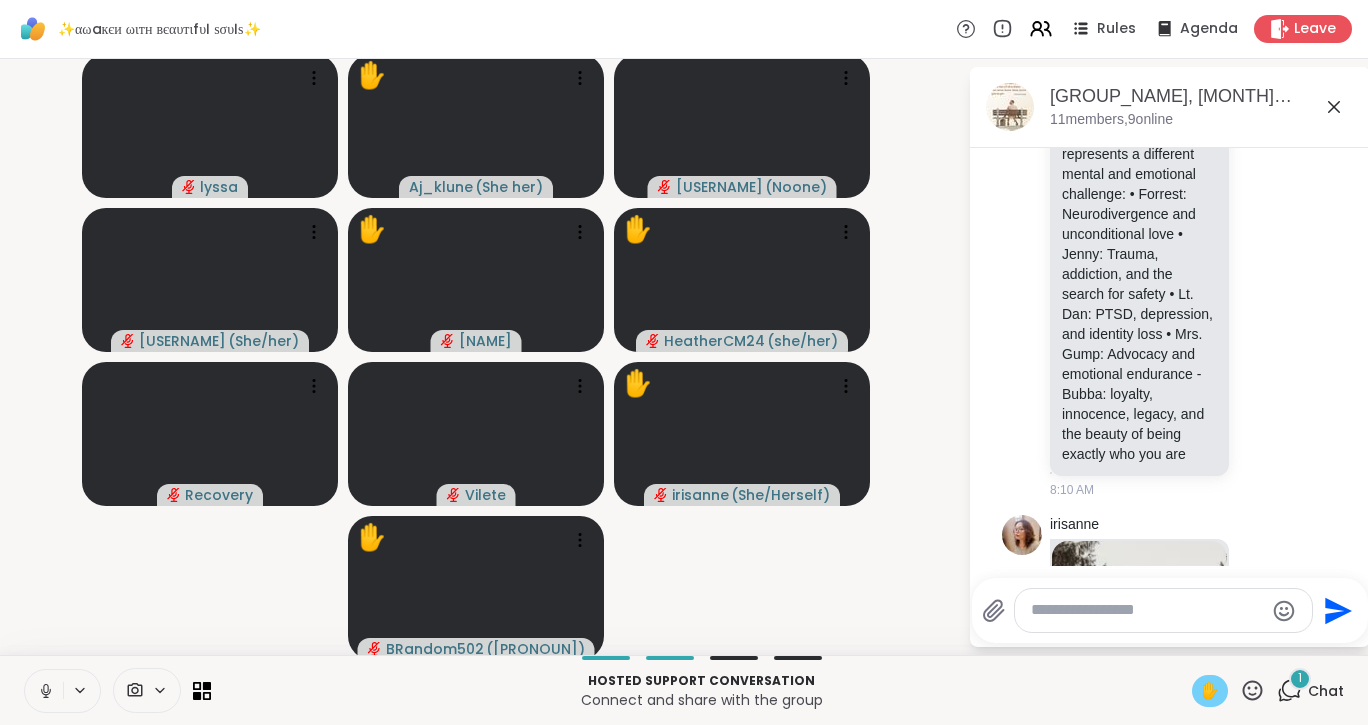 scroll, scrollTop: 3204, scrollLeft: 0, axis: vertical 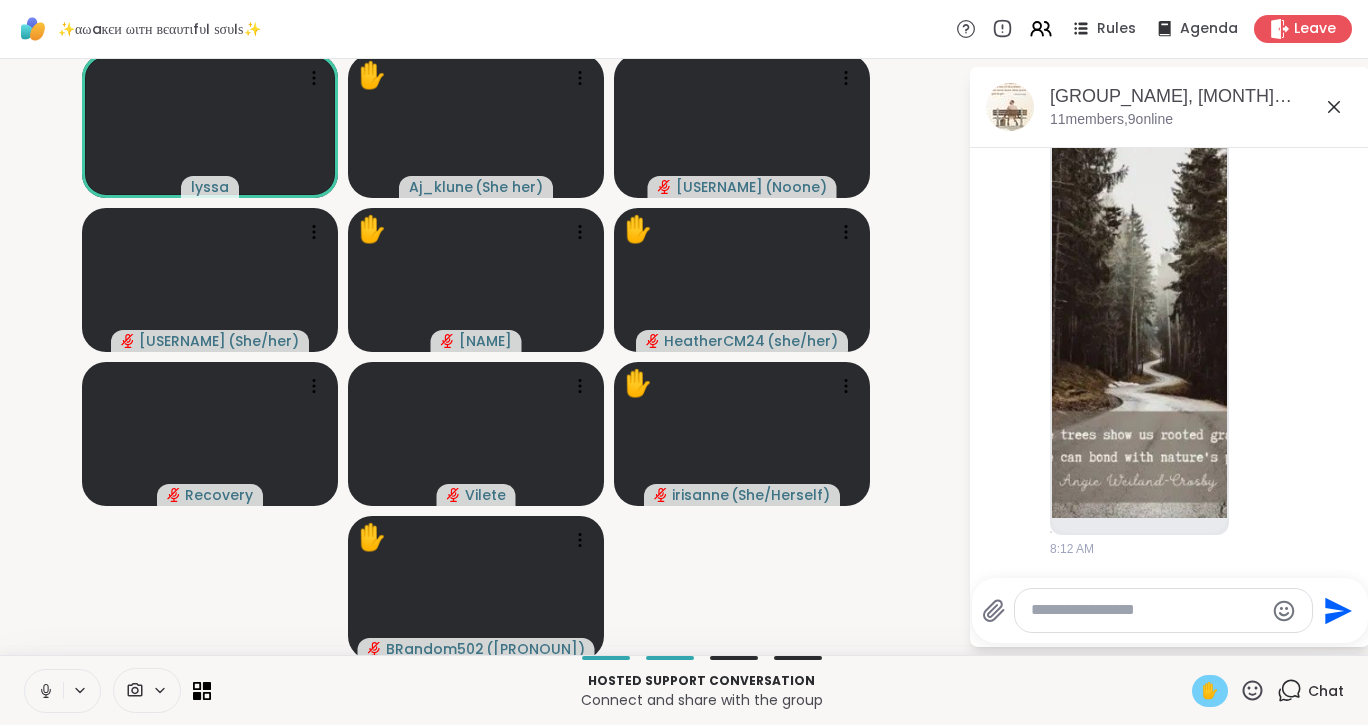 click 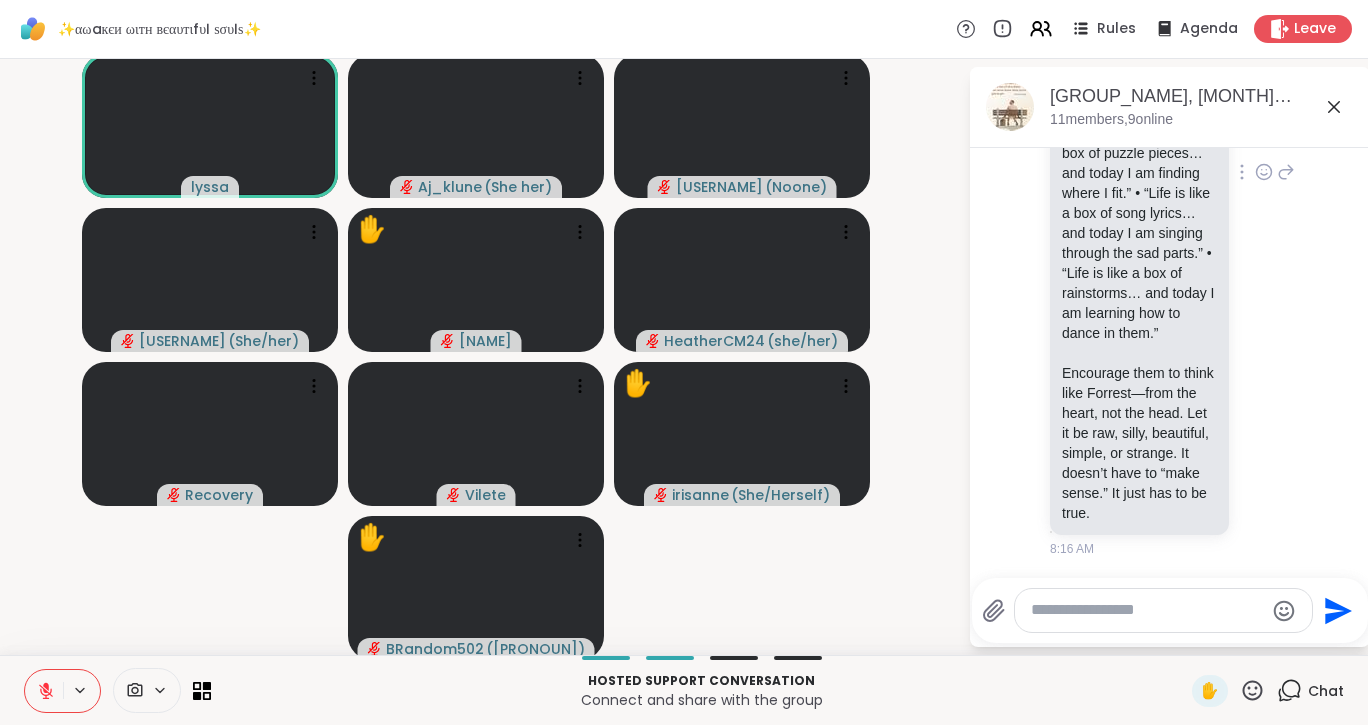 scroll, scrollTop: 3927, scrollLeft: 0, axis: vertical 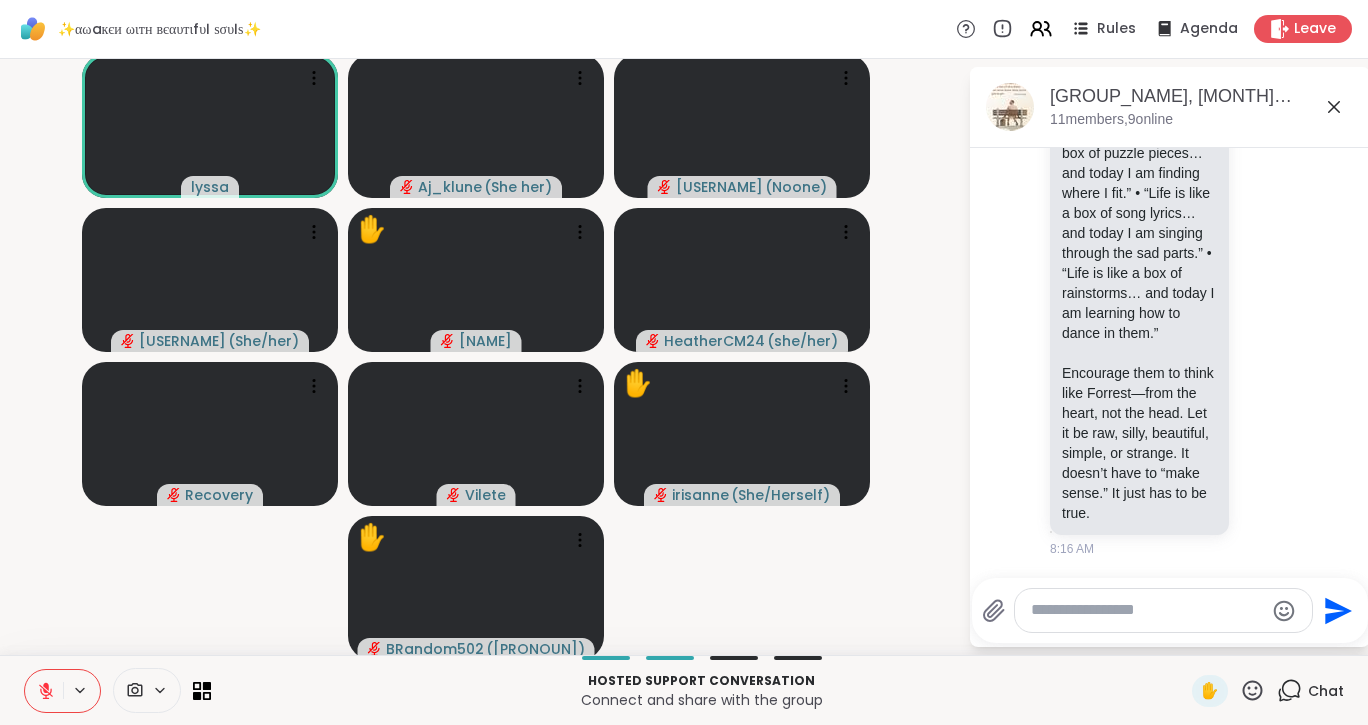 click 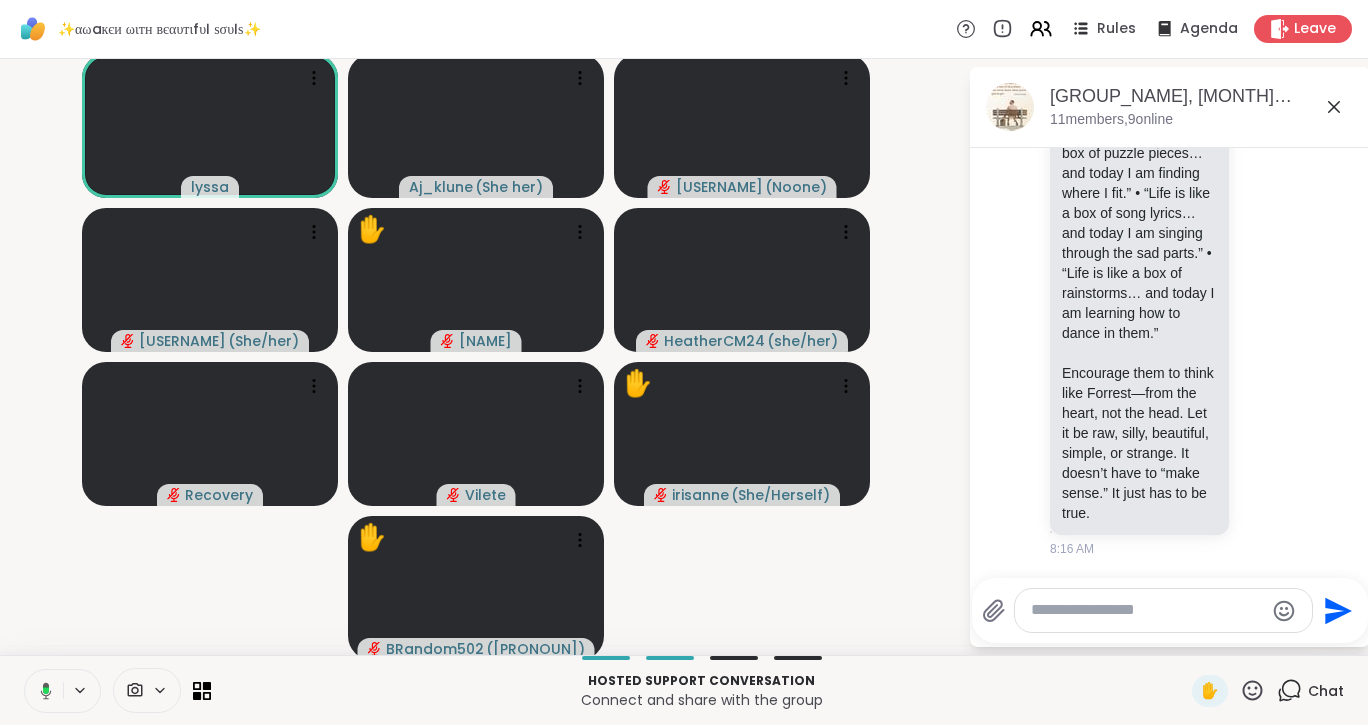 click 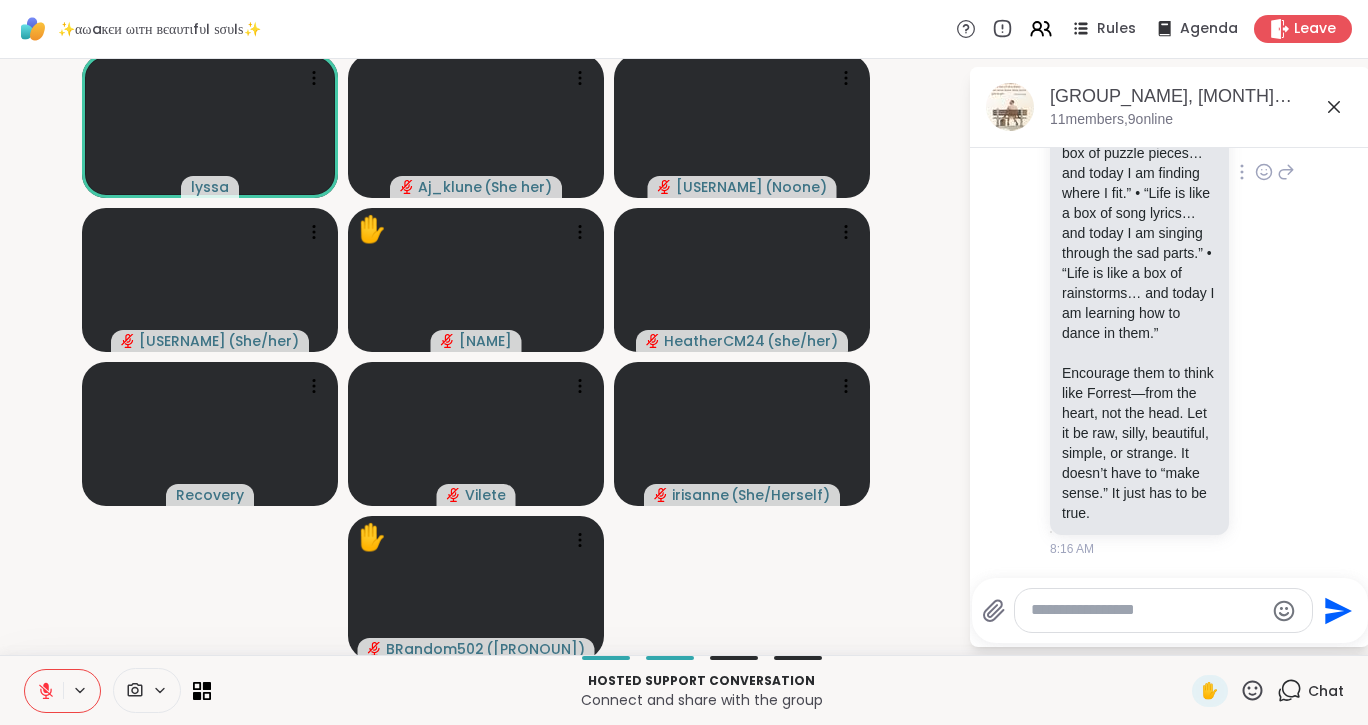 scroll, scrollTop: 4071, scrollLeft: 0, axis: vertical 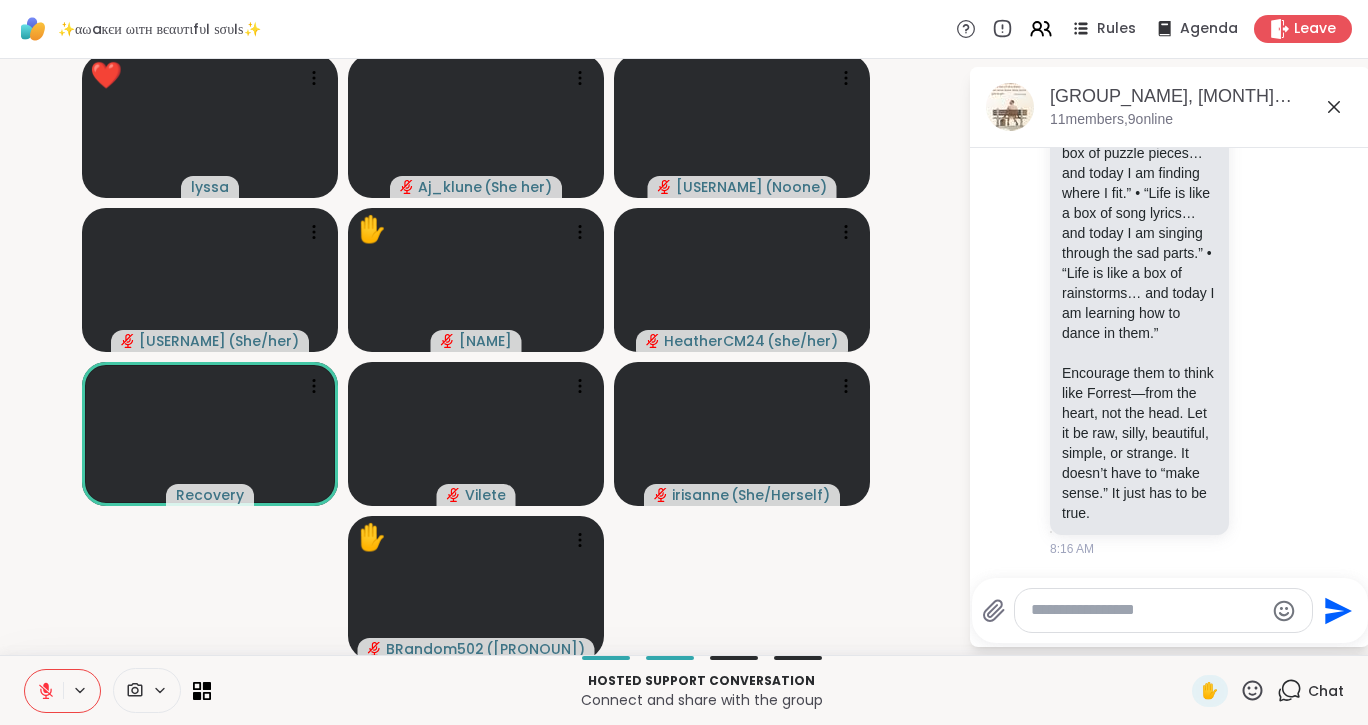 click at bounding box center (1147, 610) 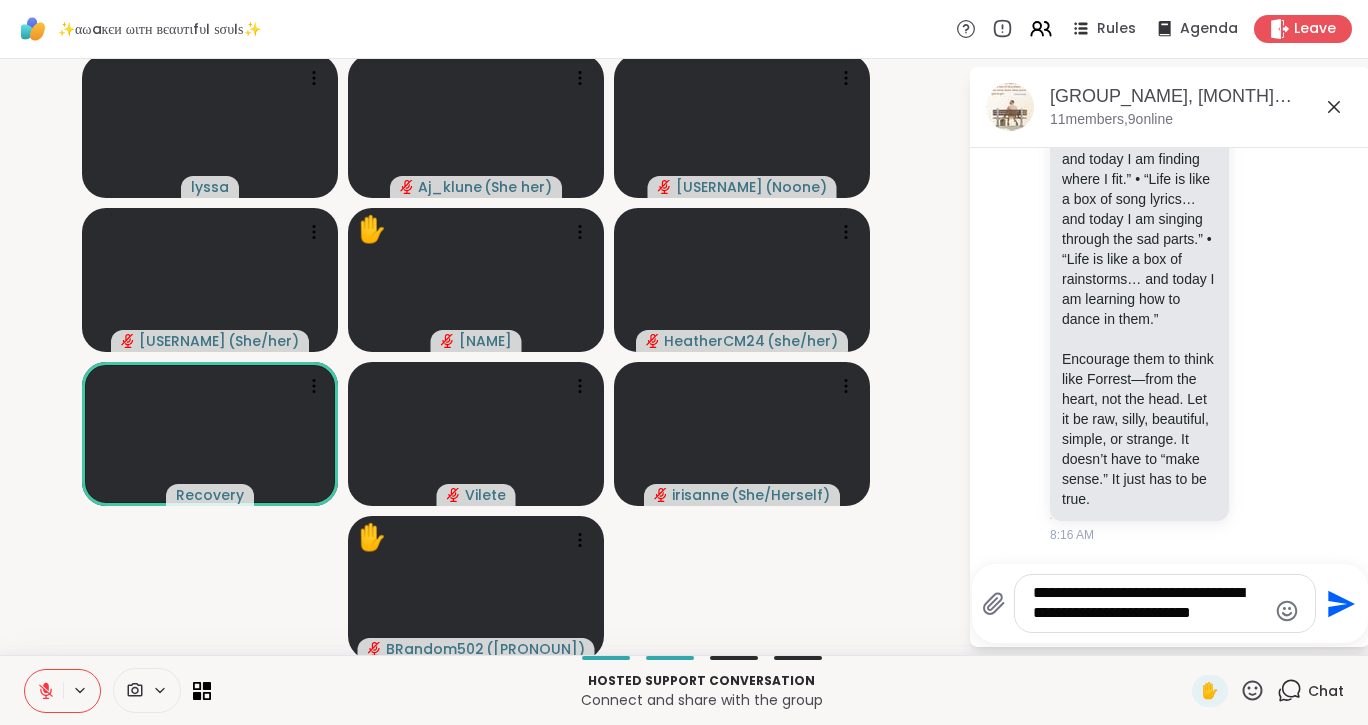 type on "**********" 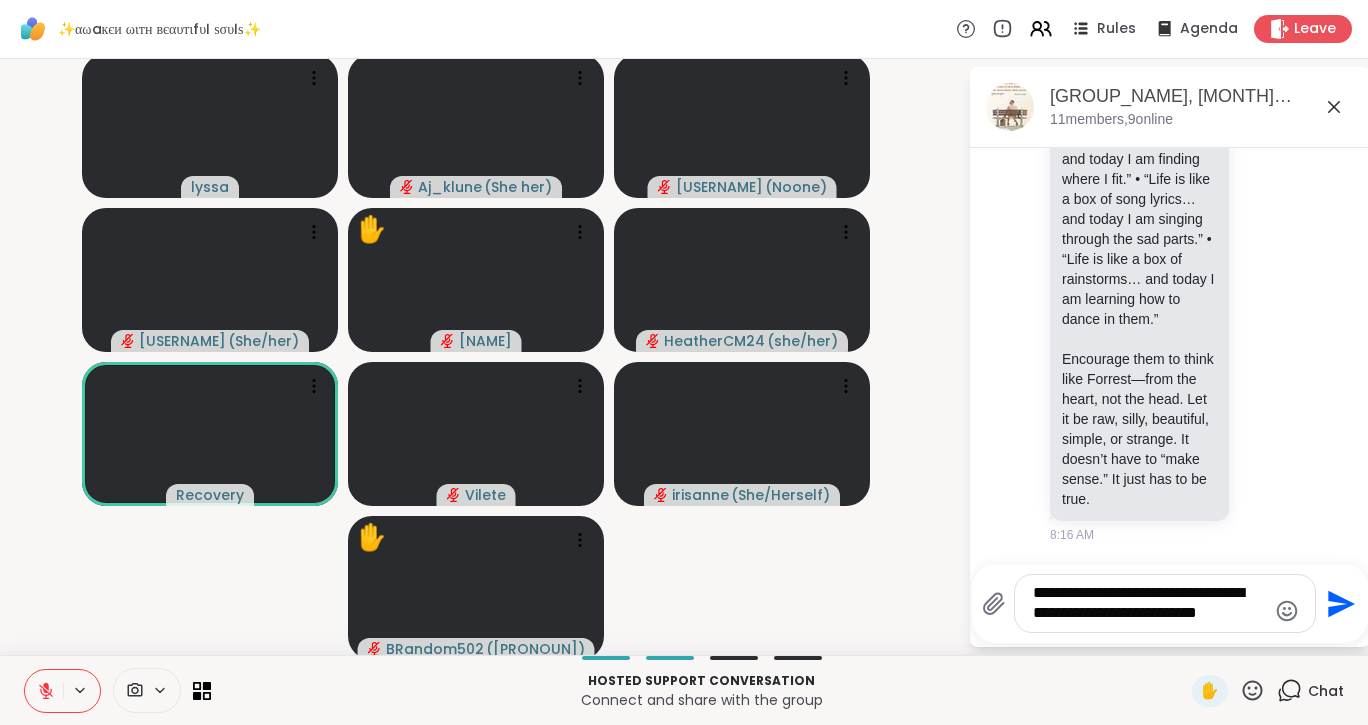 type 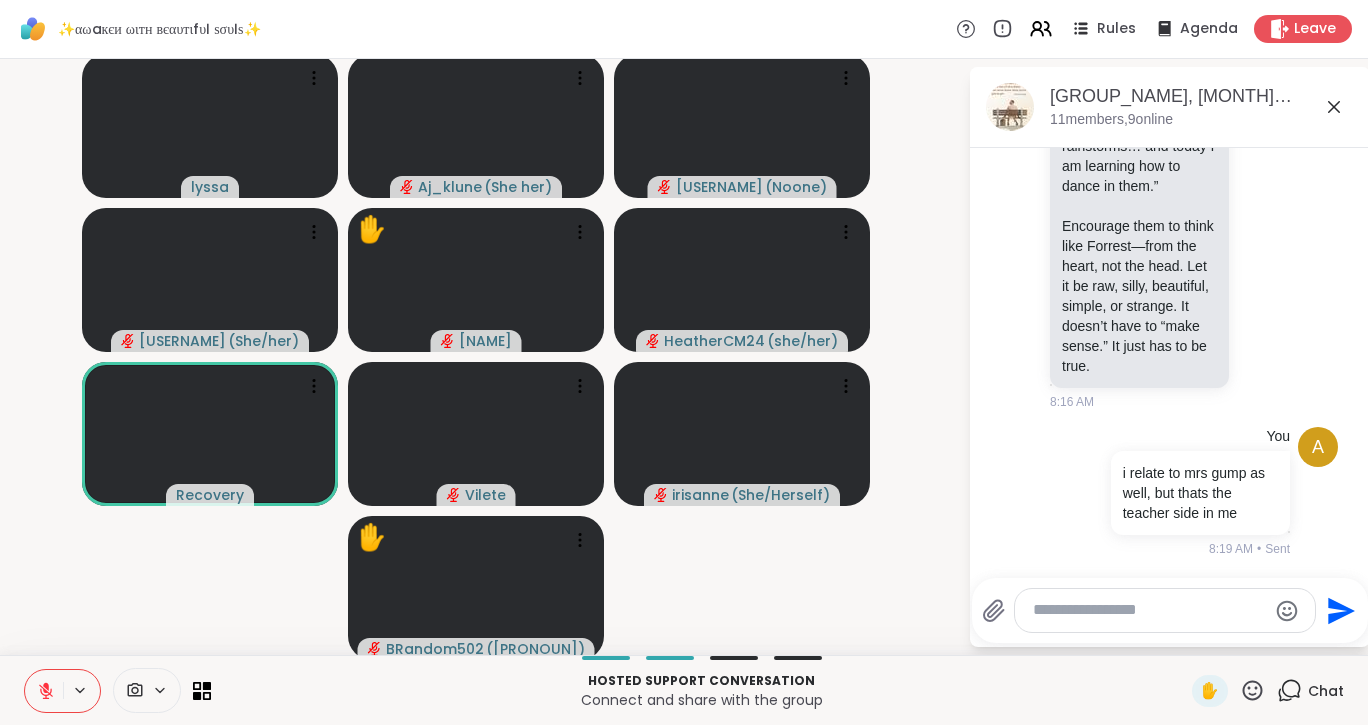 scroll, scrollTop: 4218, scrollLeft: 0, axis: vertical 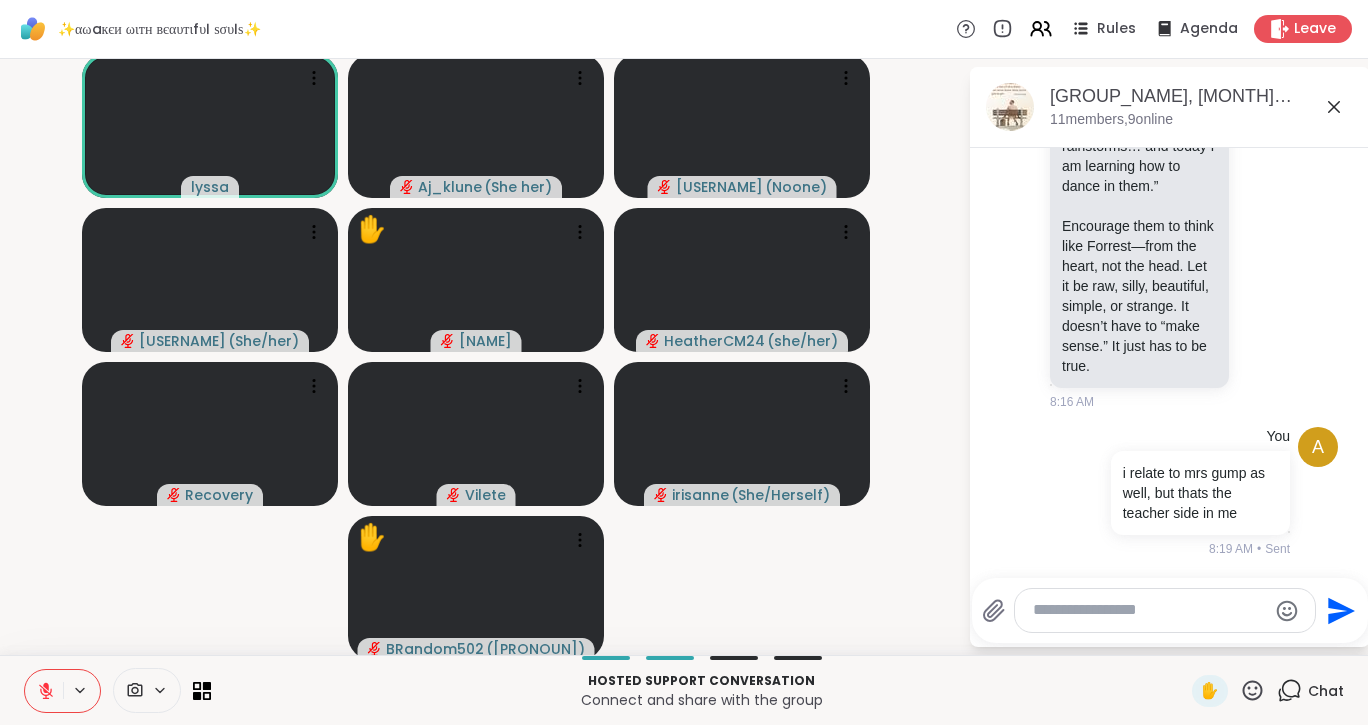 click 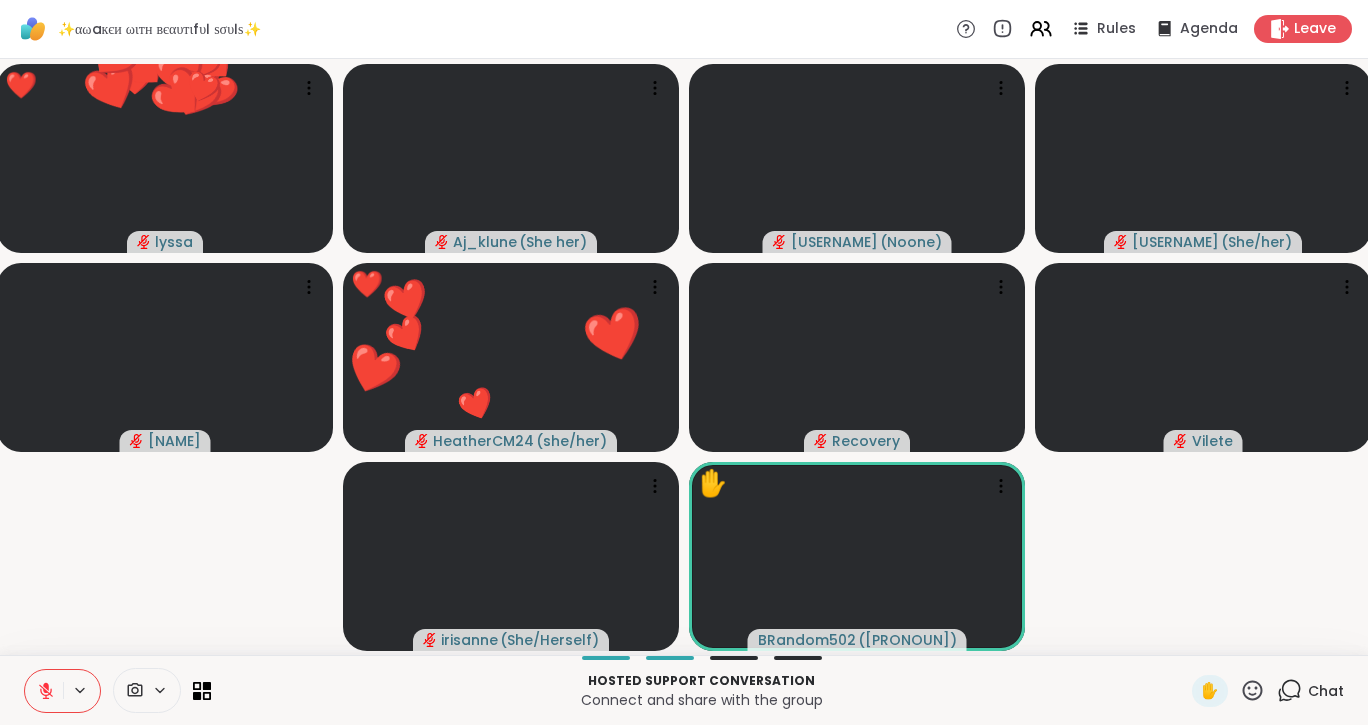 click 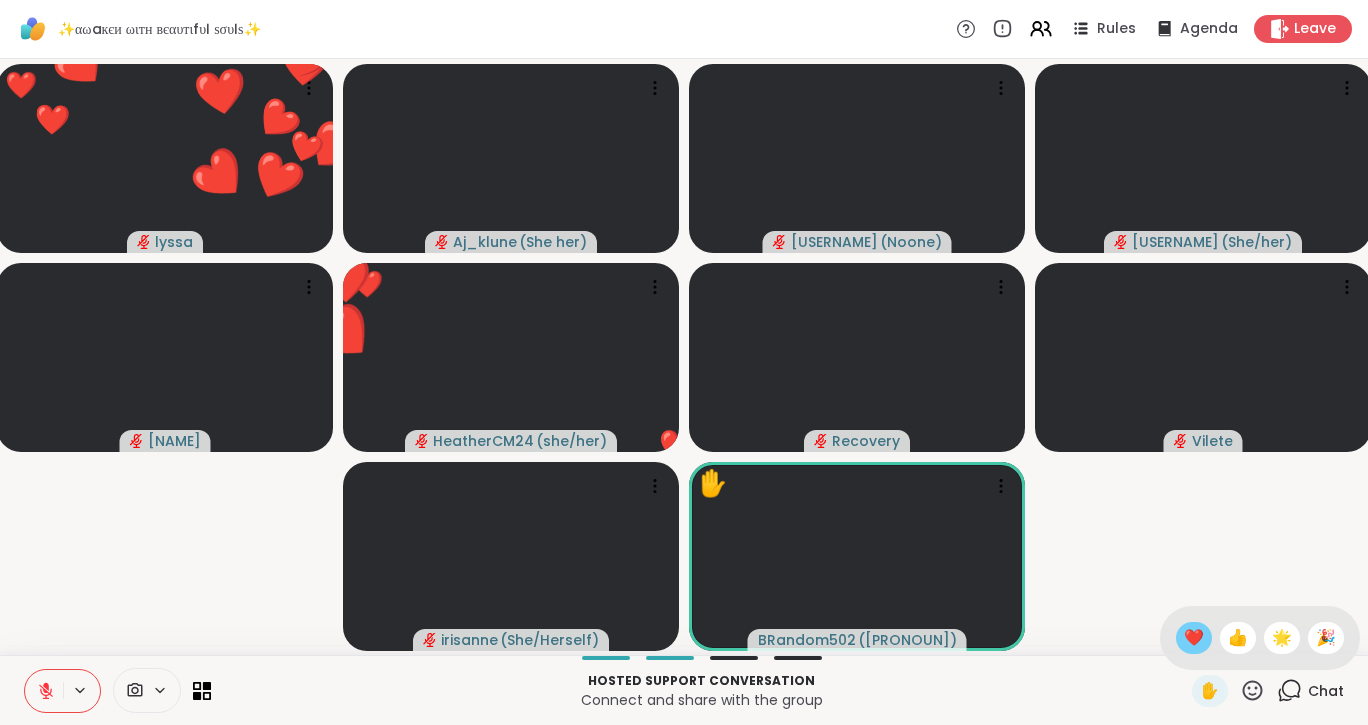 click on "❤️" at bounding box center [1194, 638] 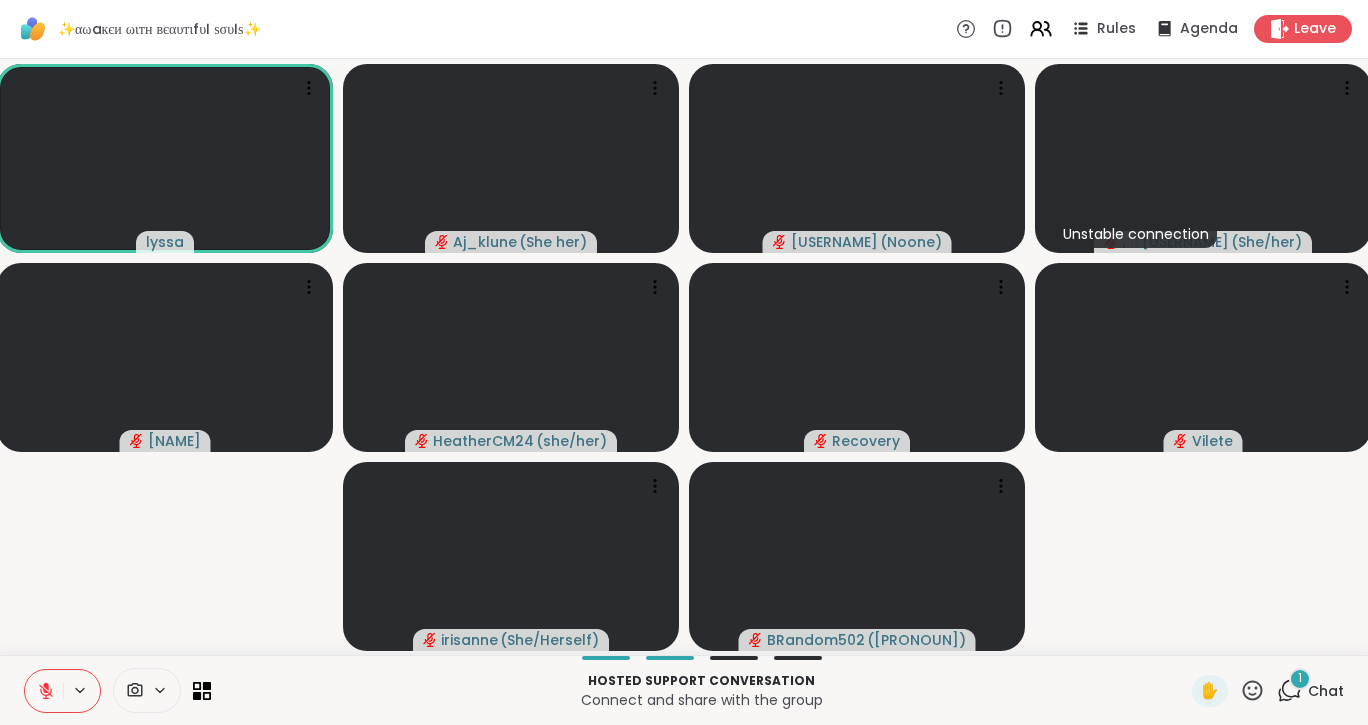 click 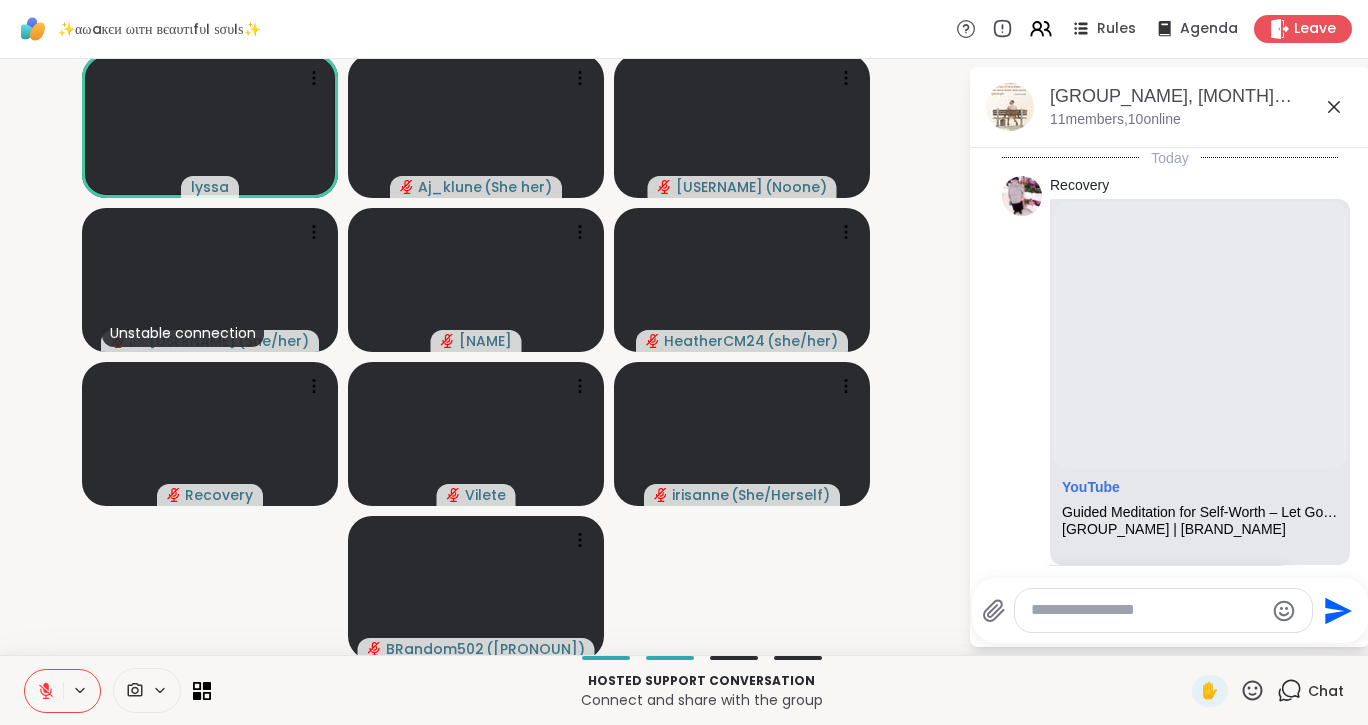 scroll, scrollTop: 4675, scrollLeft: 0, axis: vertical 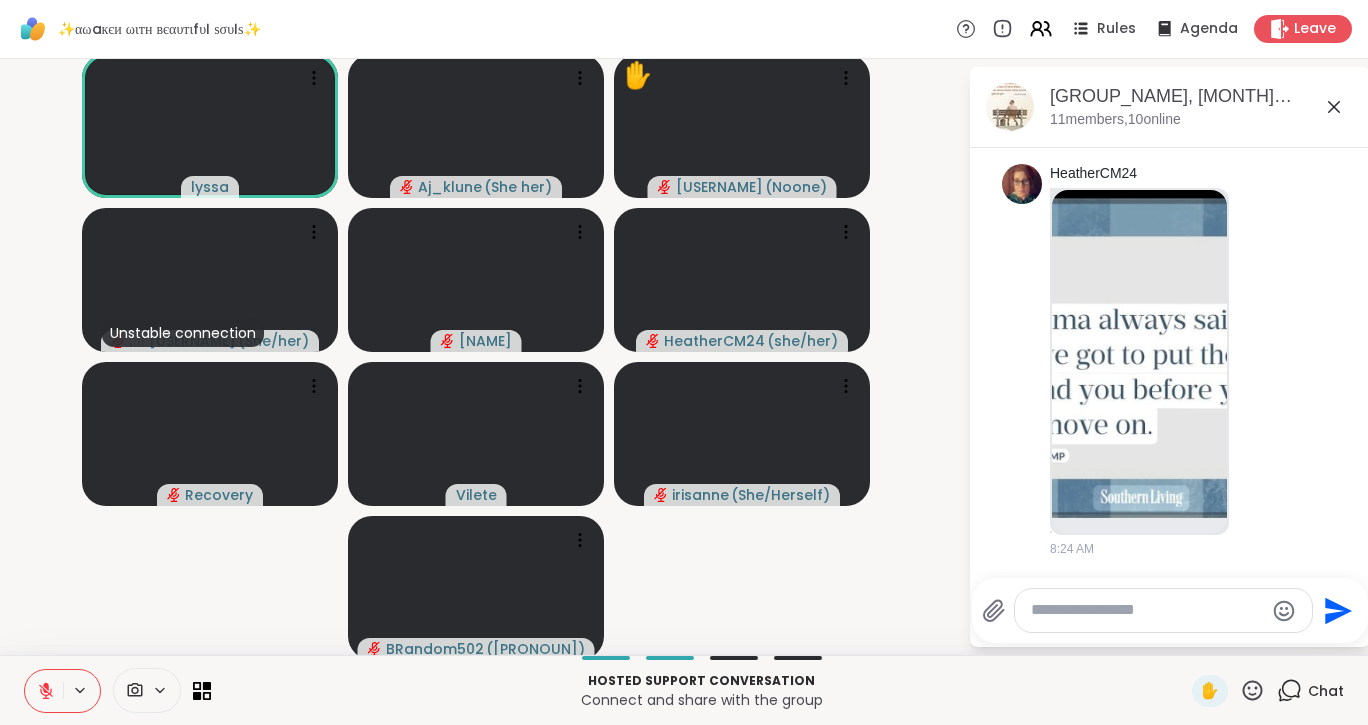 click 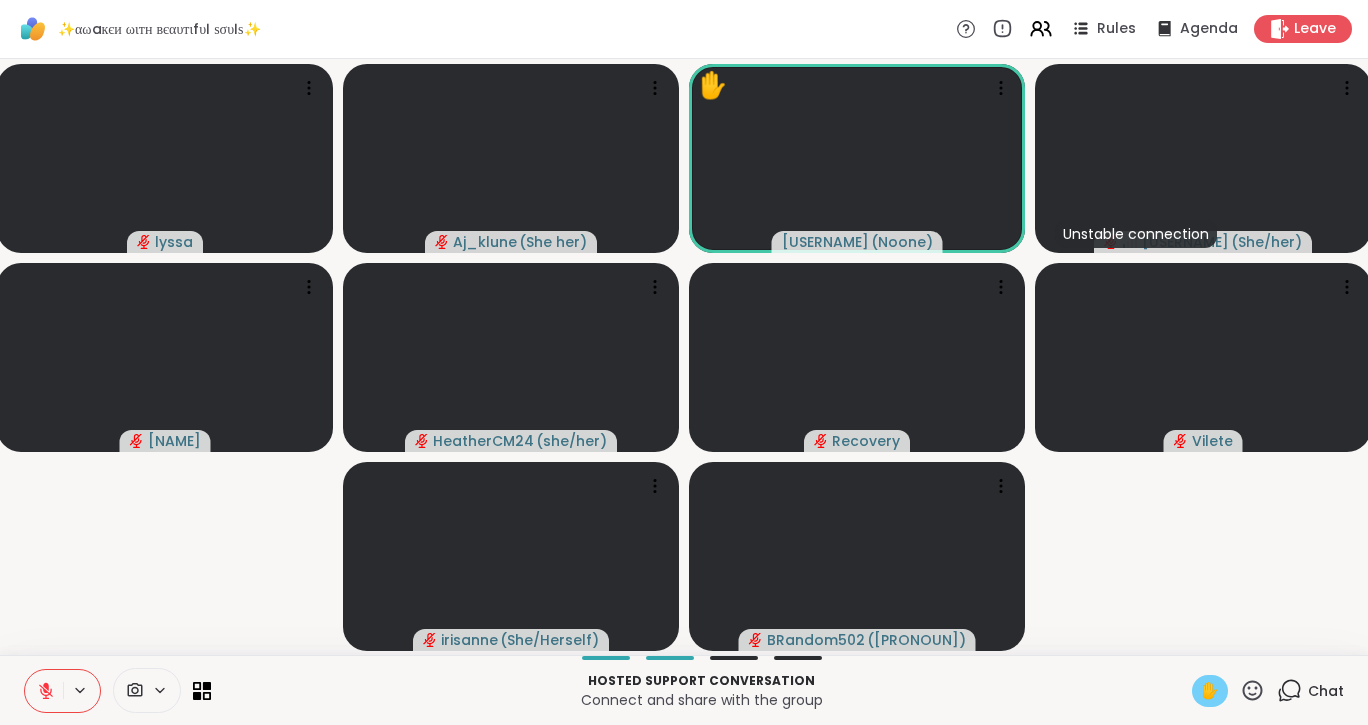 click on "✋" at bounding box center (1210, 691) 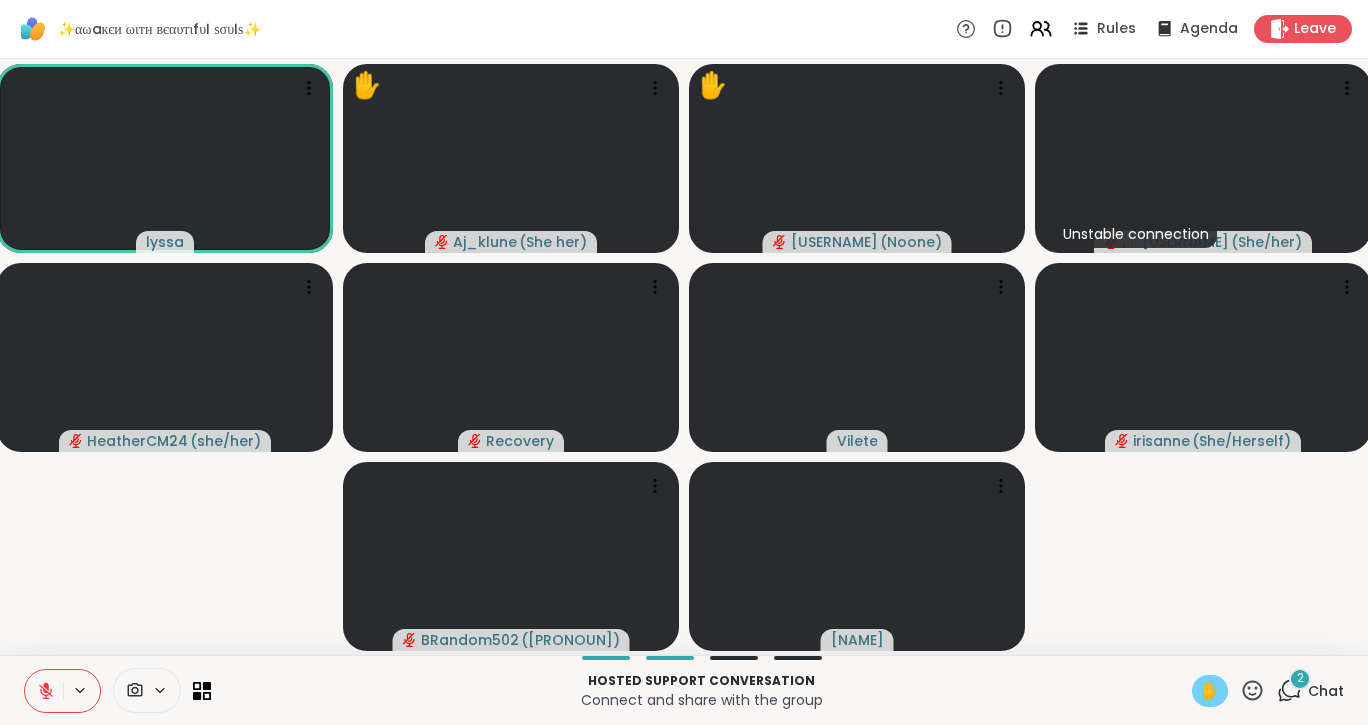click 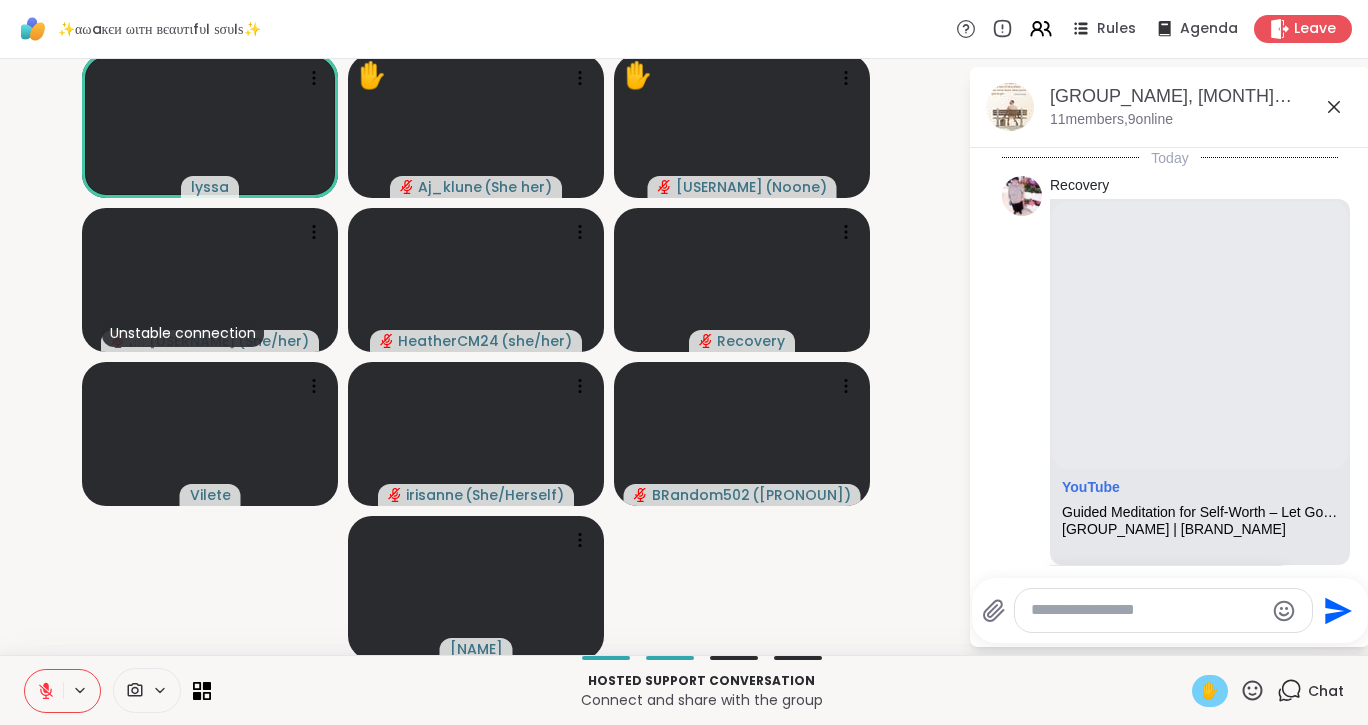 scroll, scrollTop: 4957, scrollLeft: 0, axis: vertical 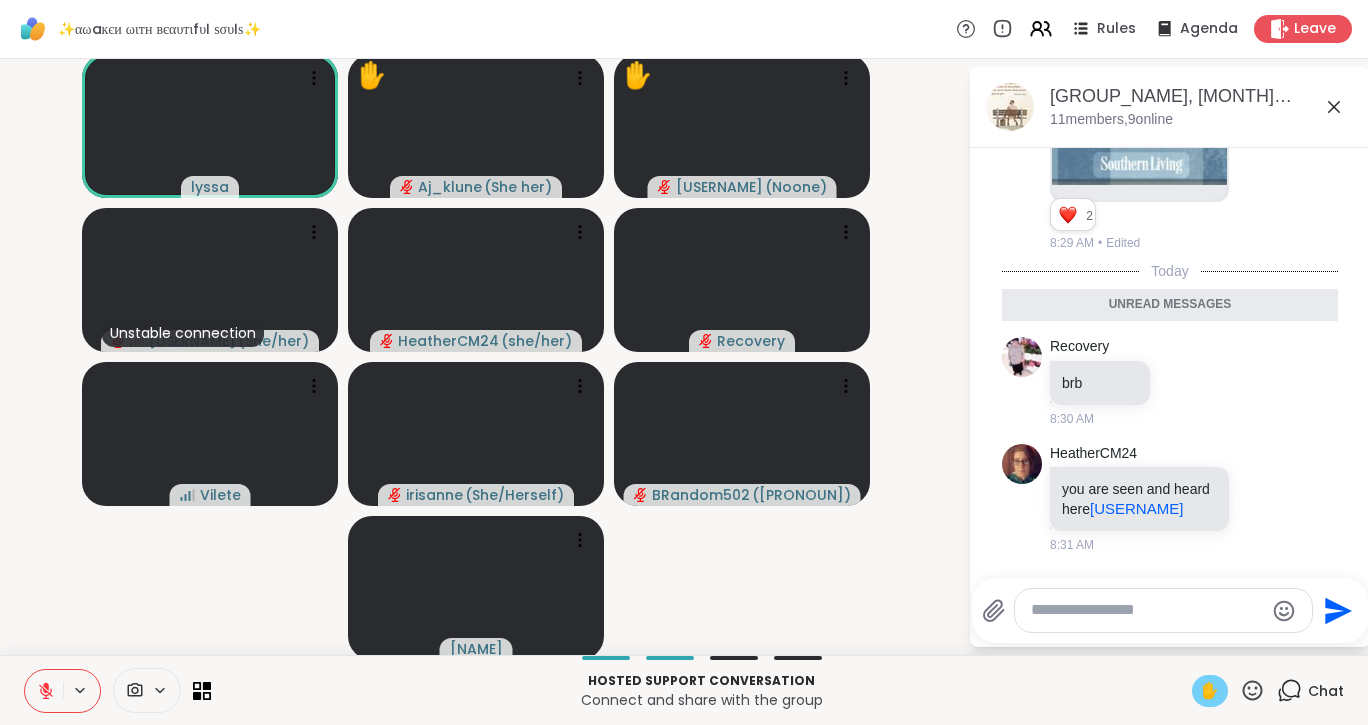 click 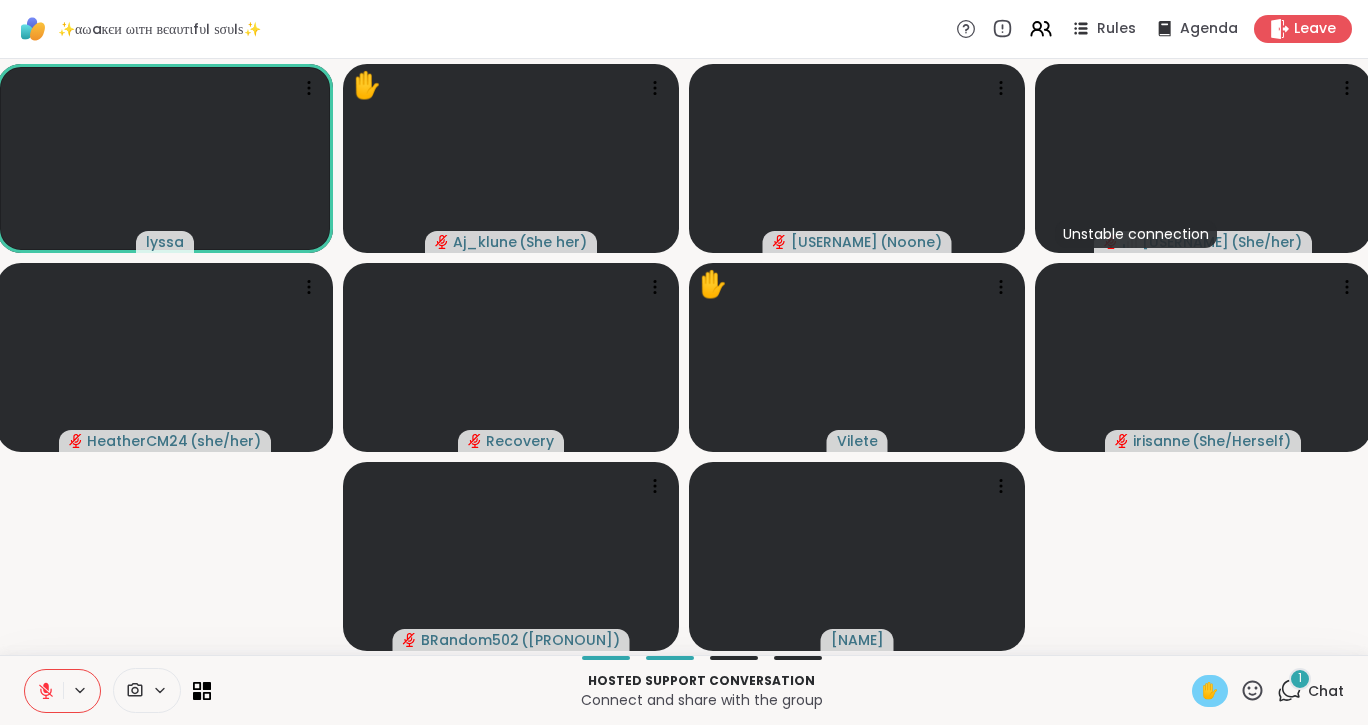 click 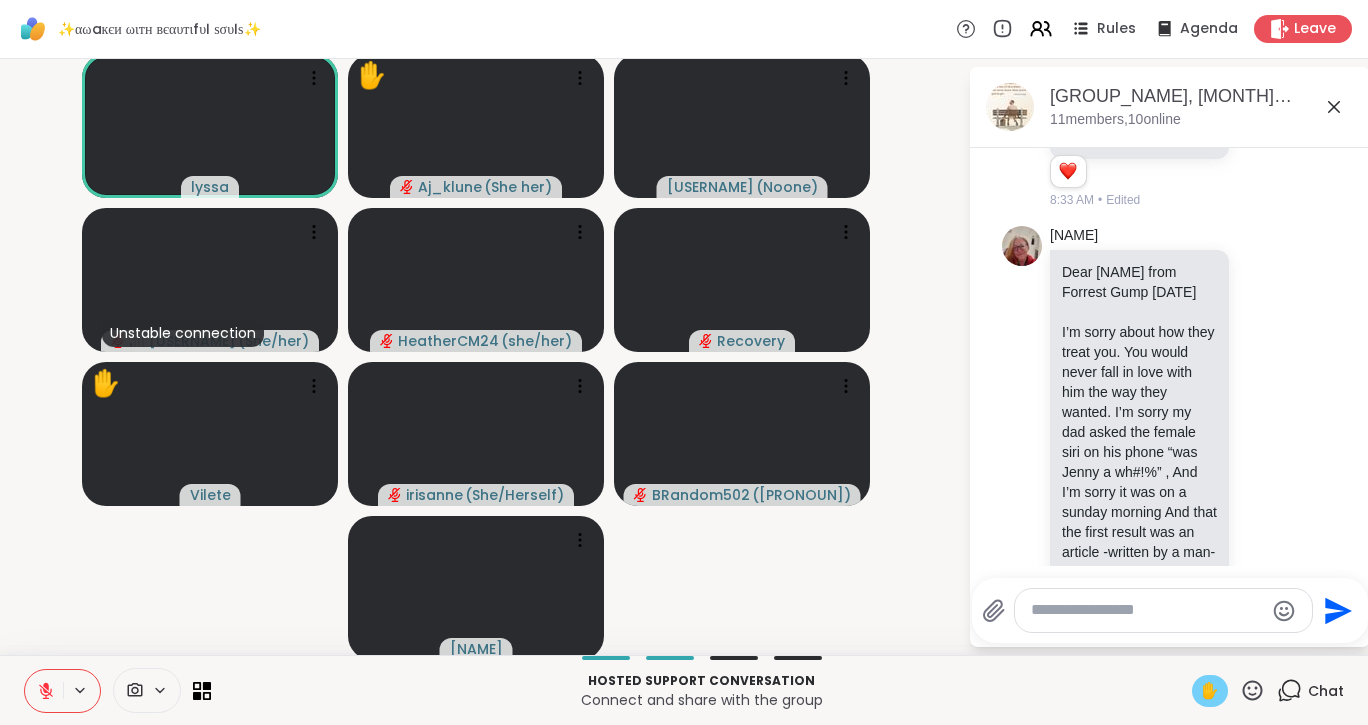 scroll, scrollTop: 6200, scrollLeft: 0, axis: vertical 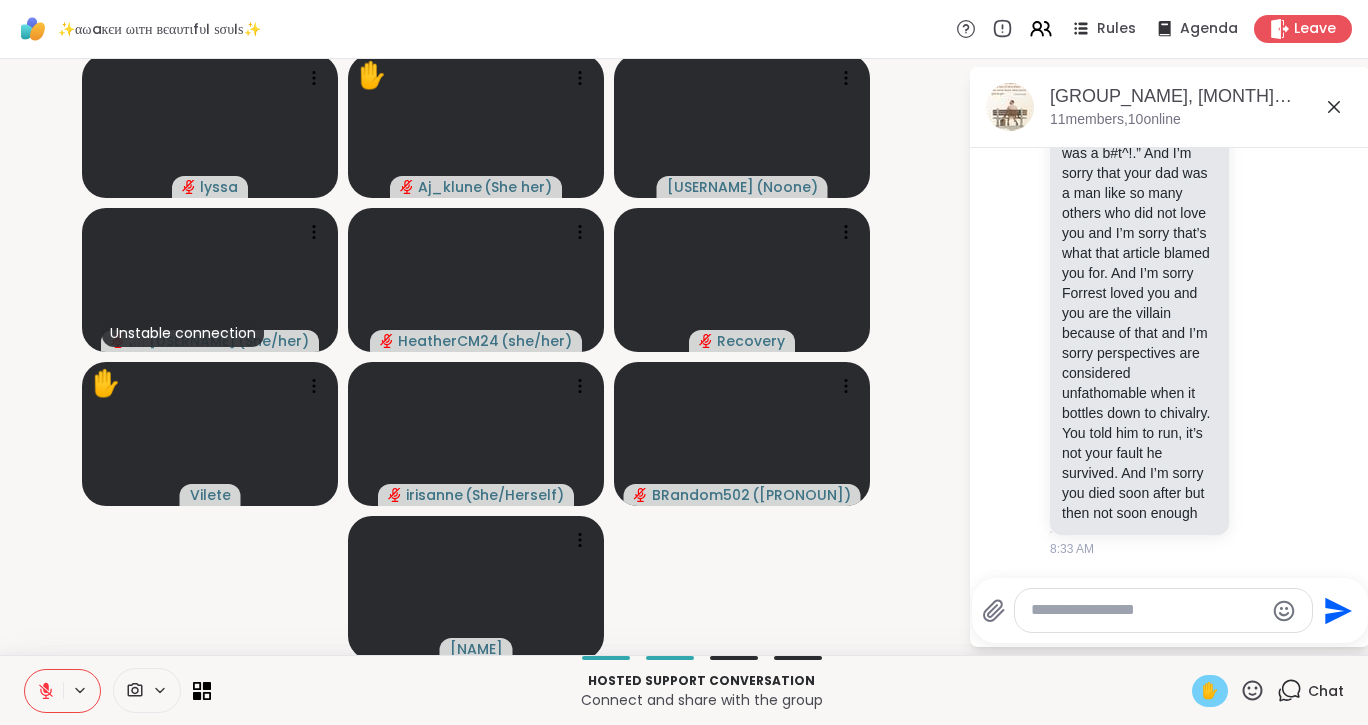 click 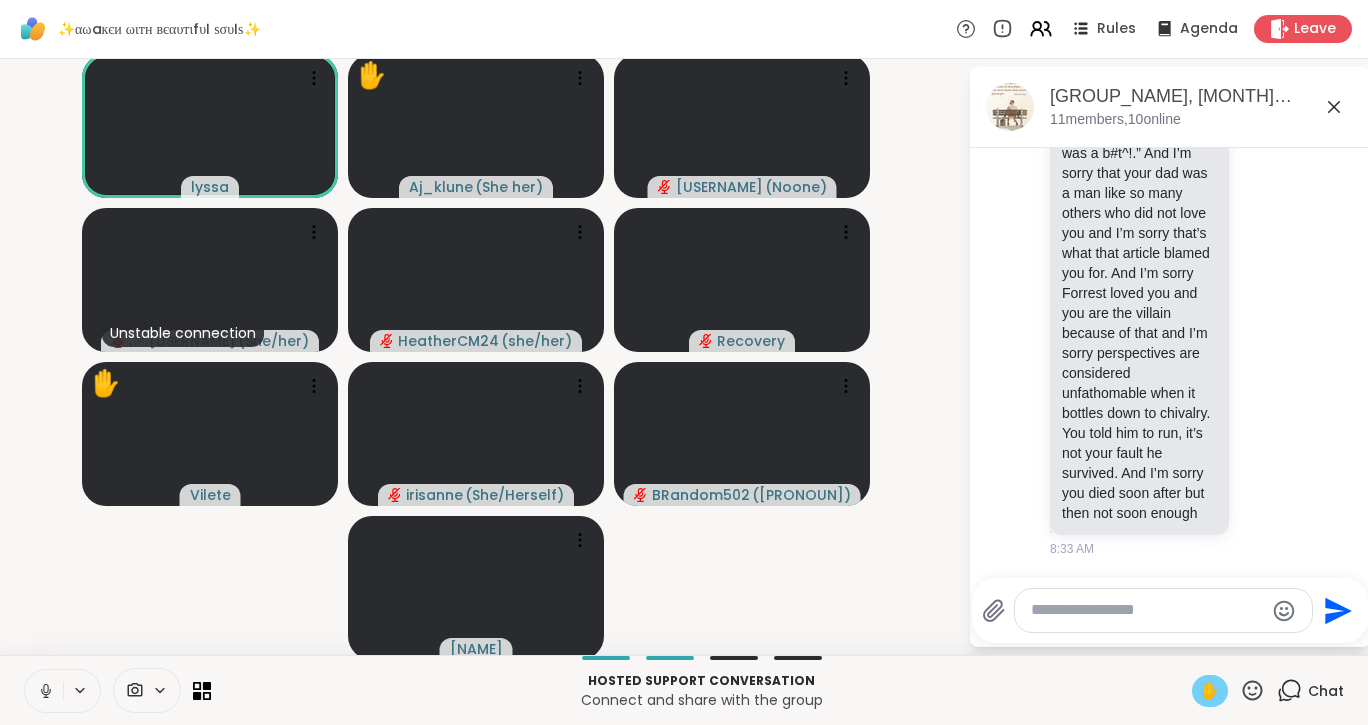 click on "✋" at bounding box center [1210, 691] 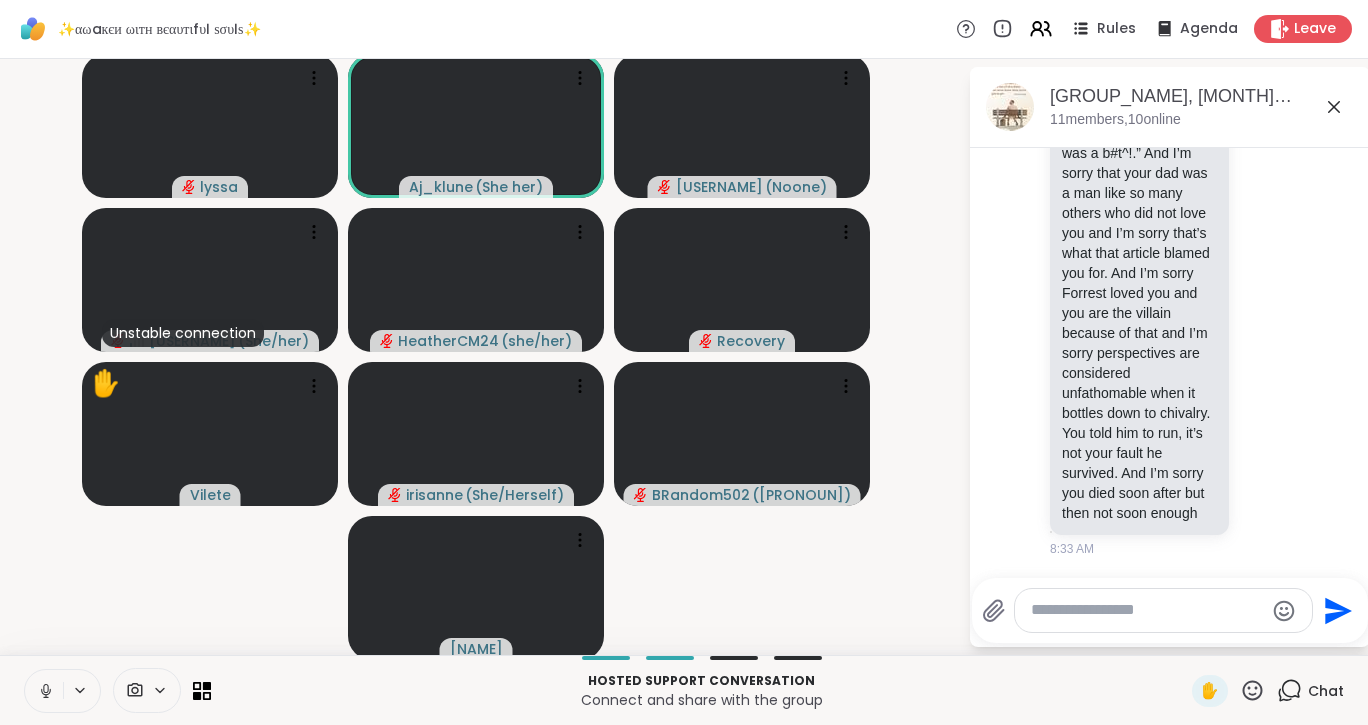 click 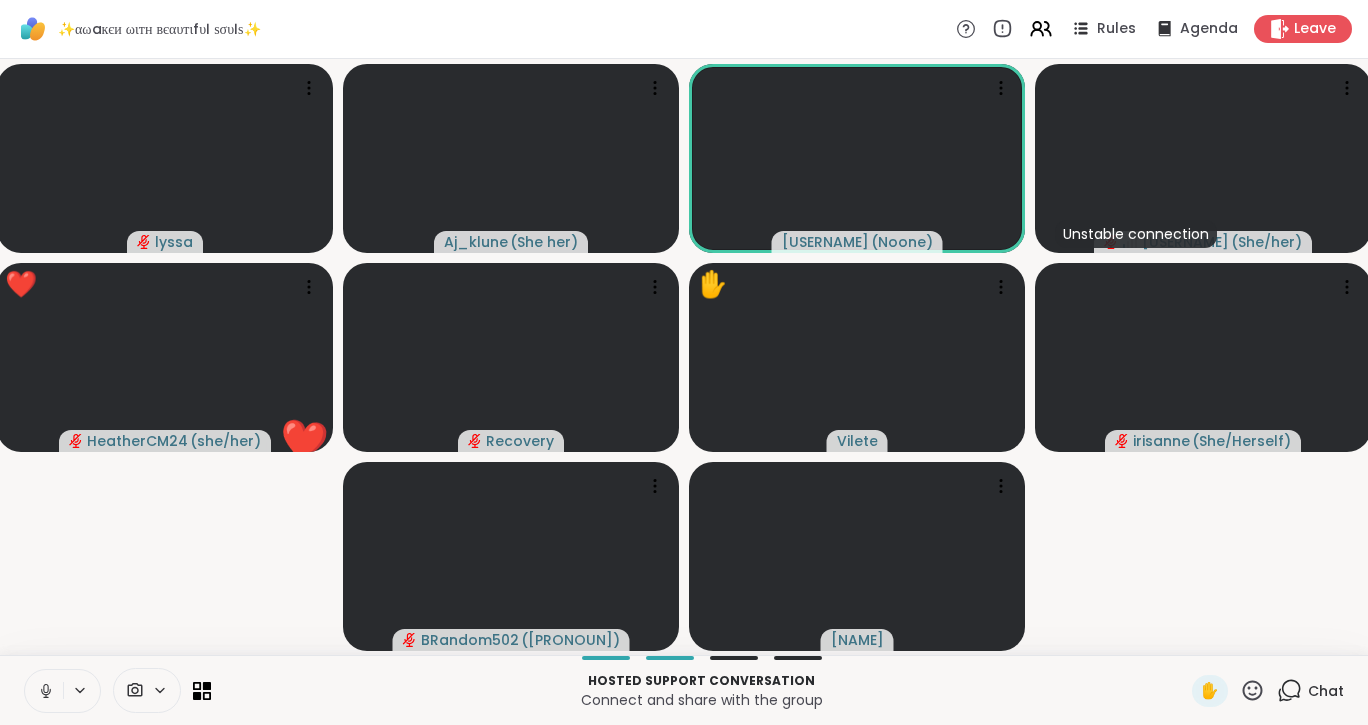 click 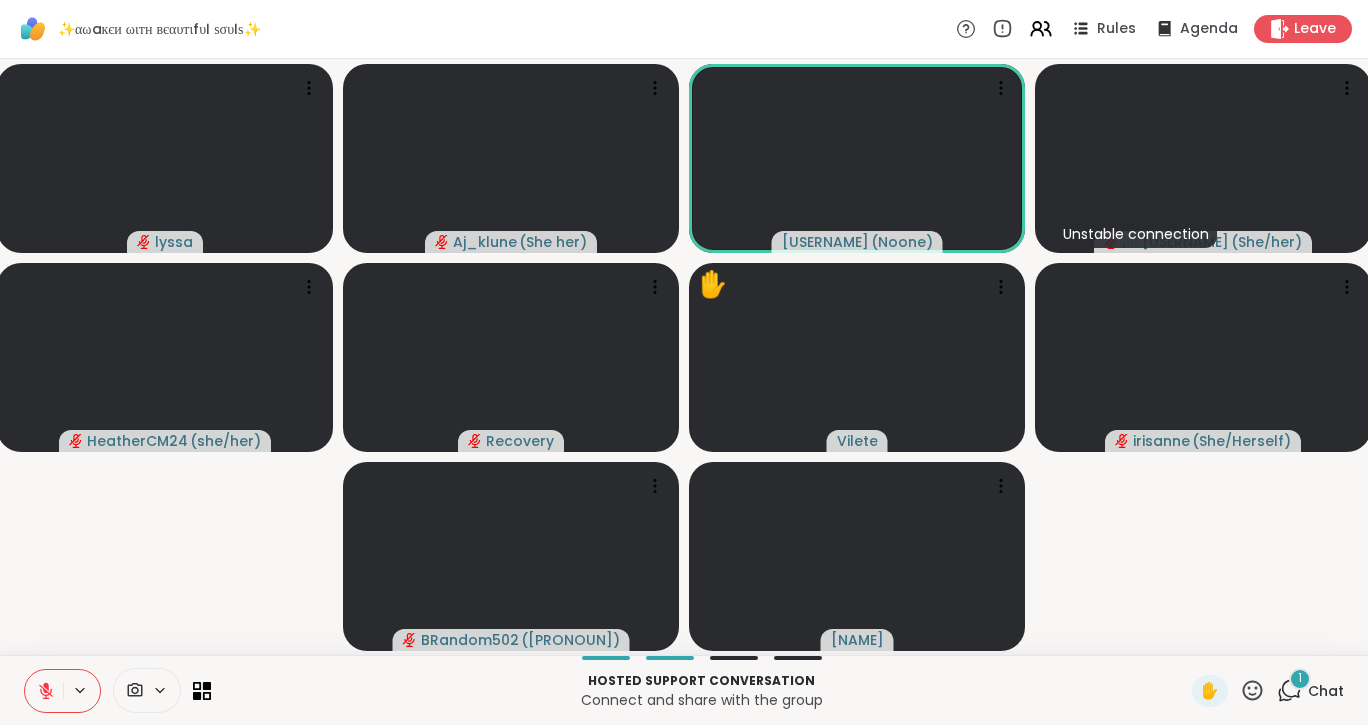 click 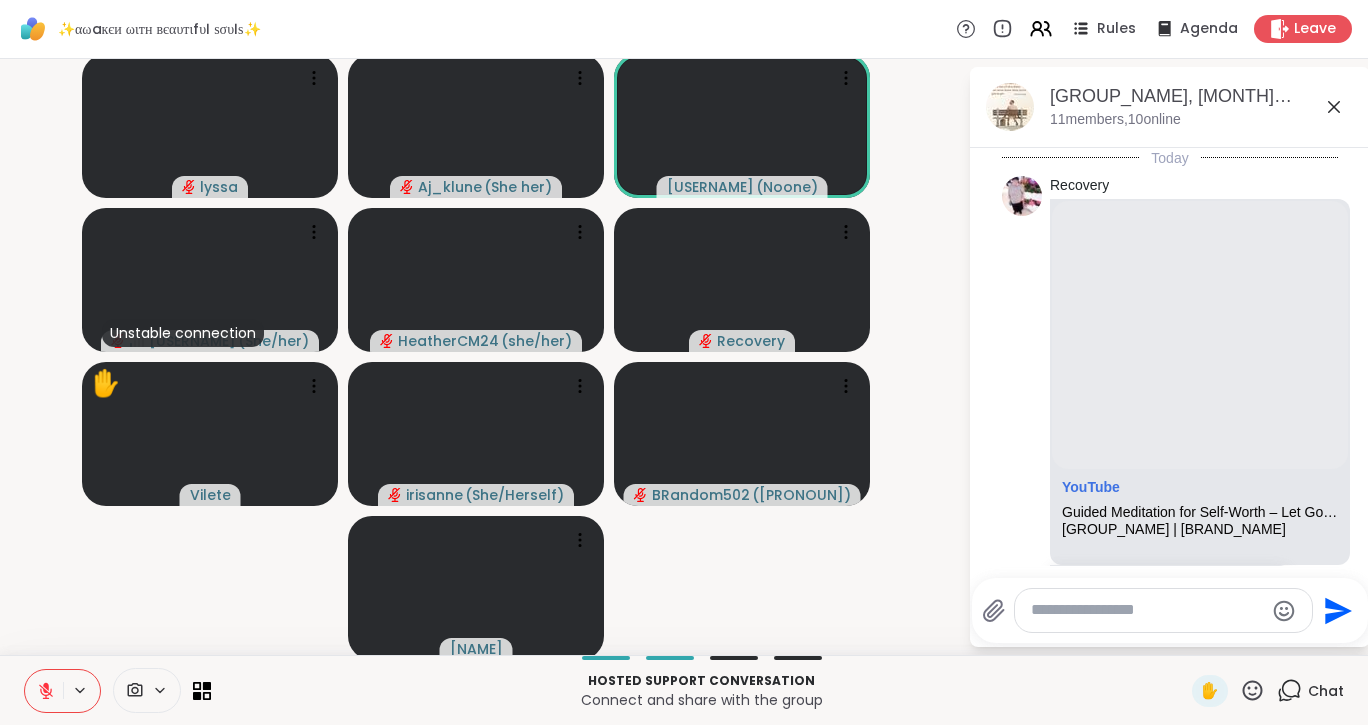 scroll, scrollTop: 6451, scrollLeft: 0, axis: vertical 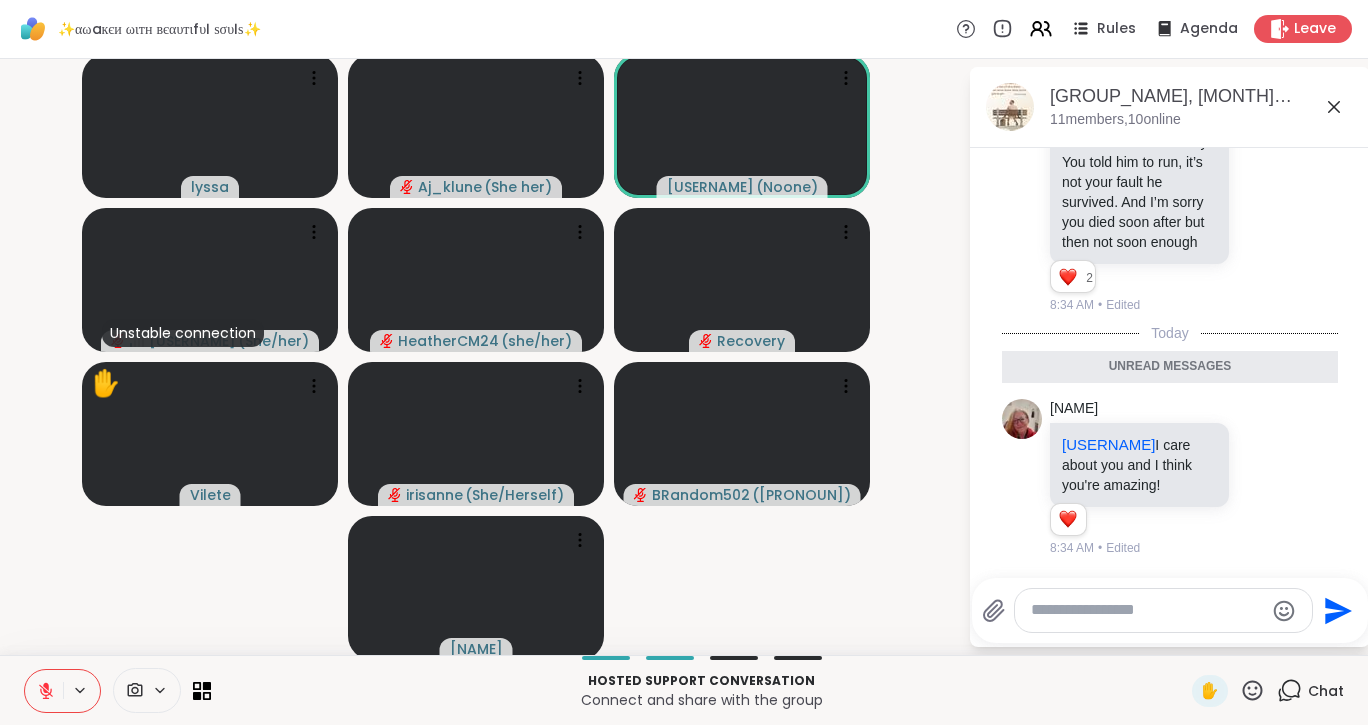 click 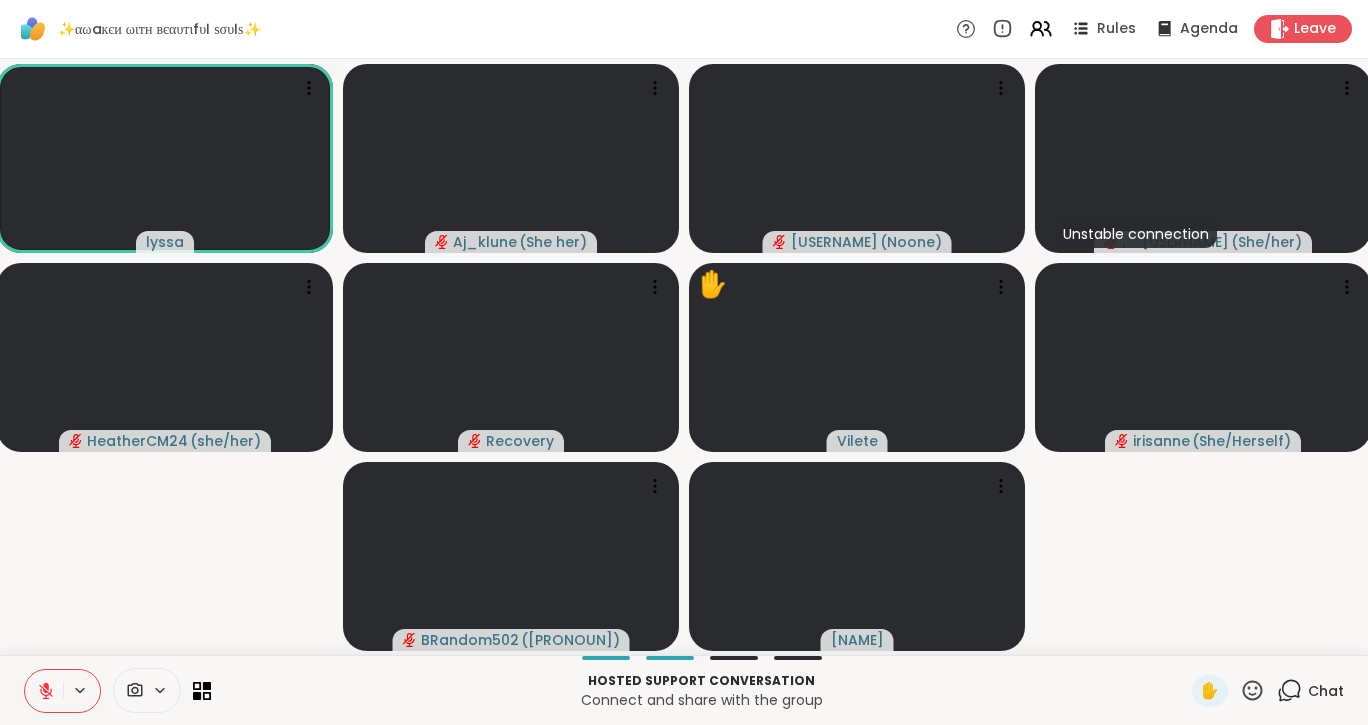 click 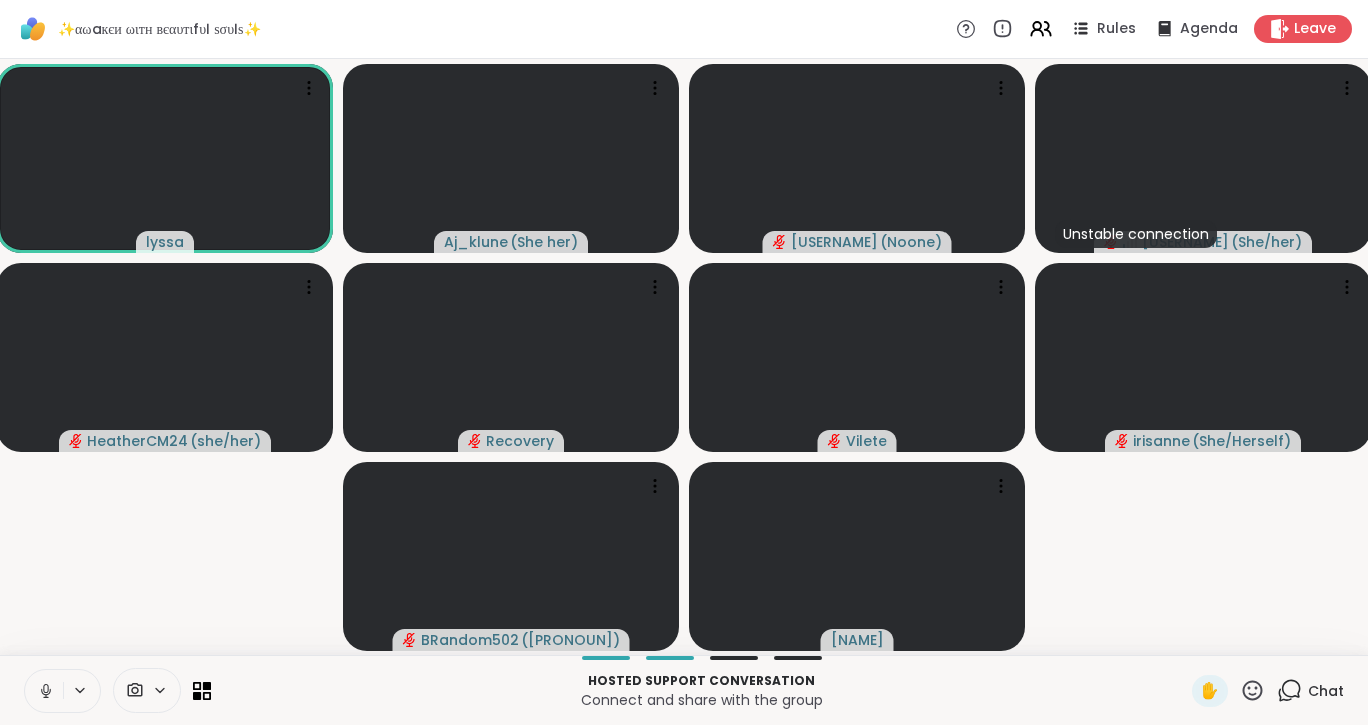 click 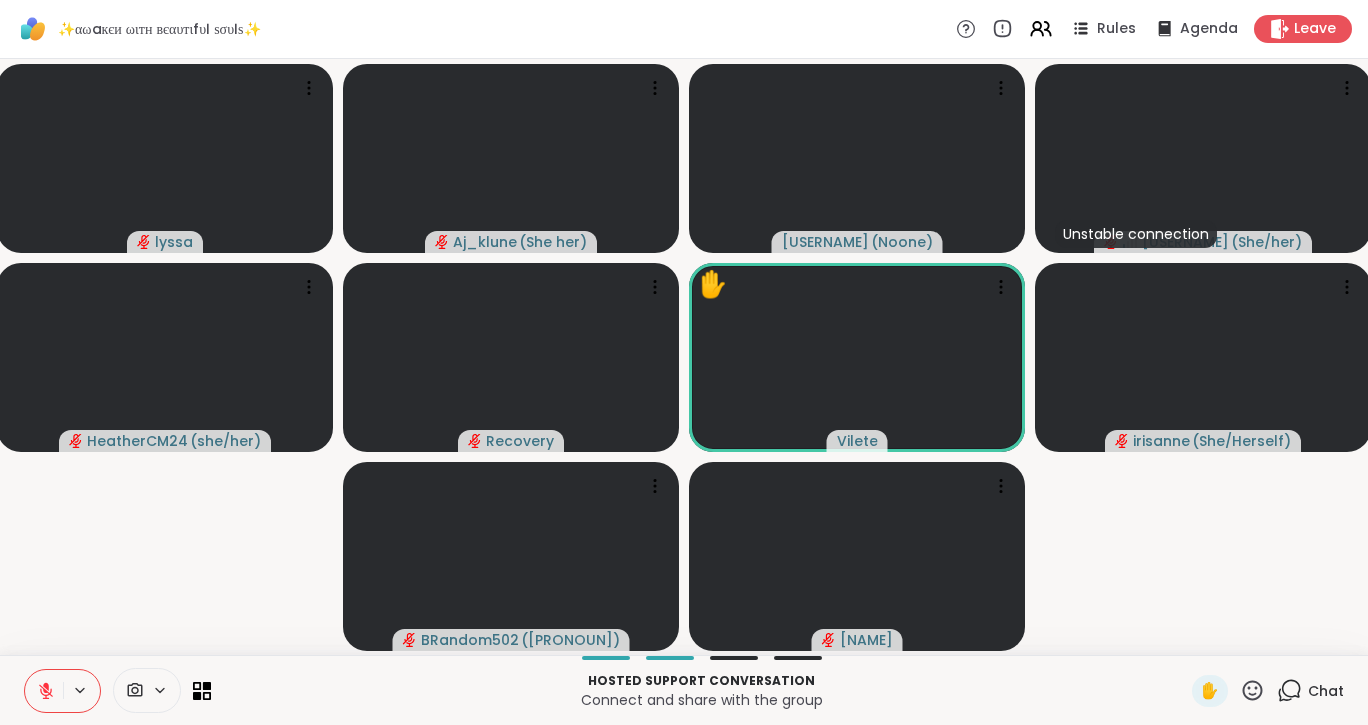 click 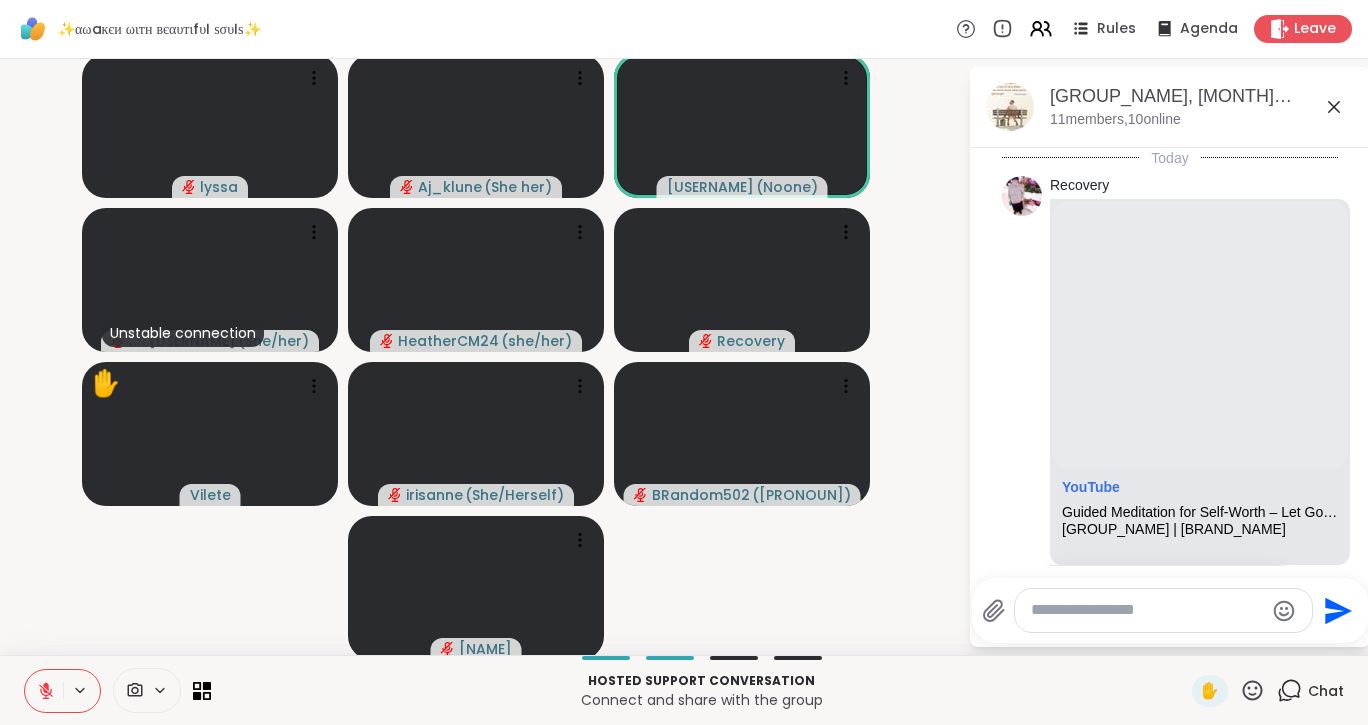 scroll, scrollTop: 6384, scrollLeft: 0, axis: vertical 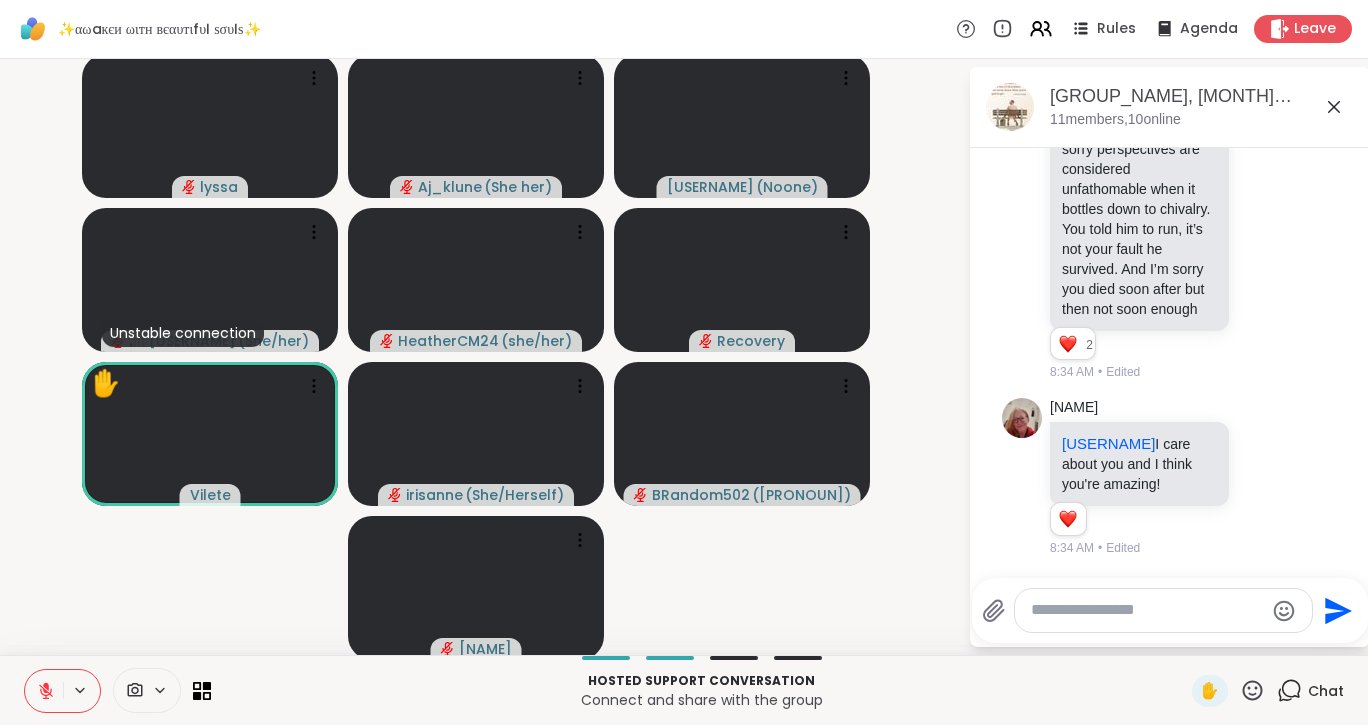 click at bounding box center [1163, 610] 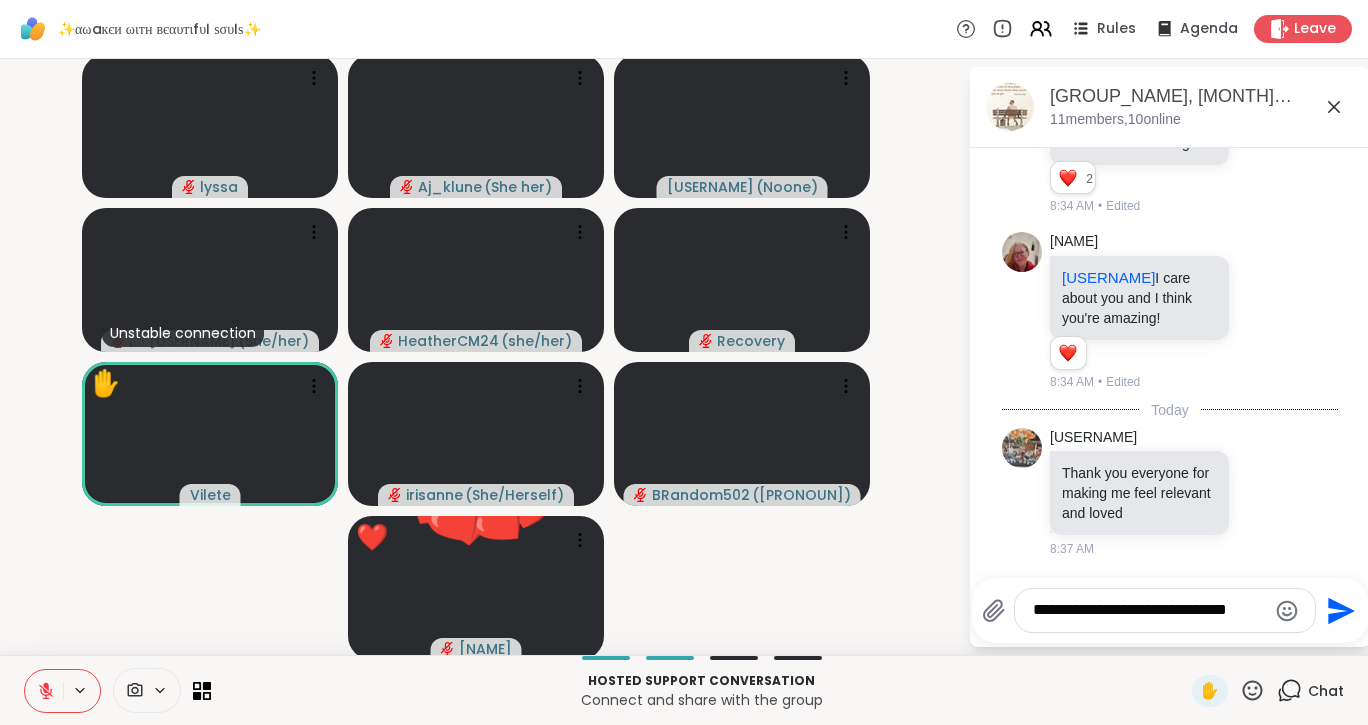 scroll, scrollTop: 6550, scrollLeft: 0, axis: vertical 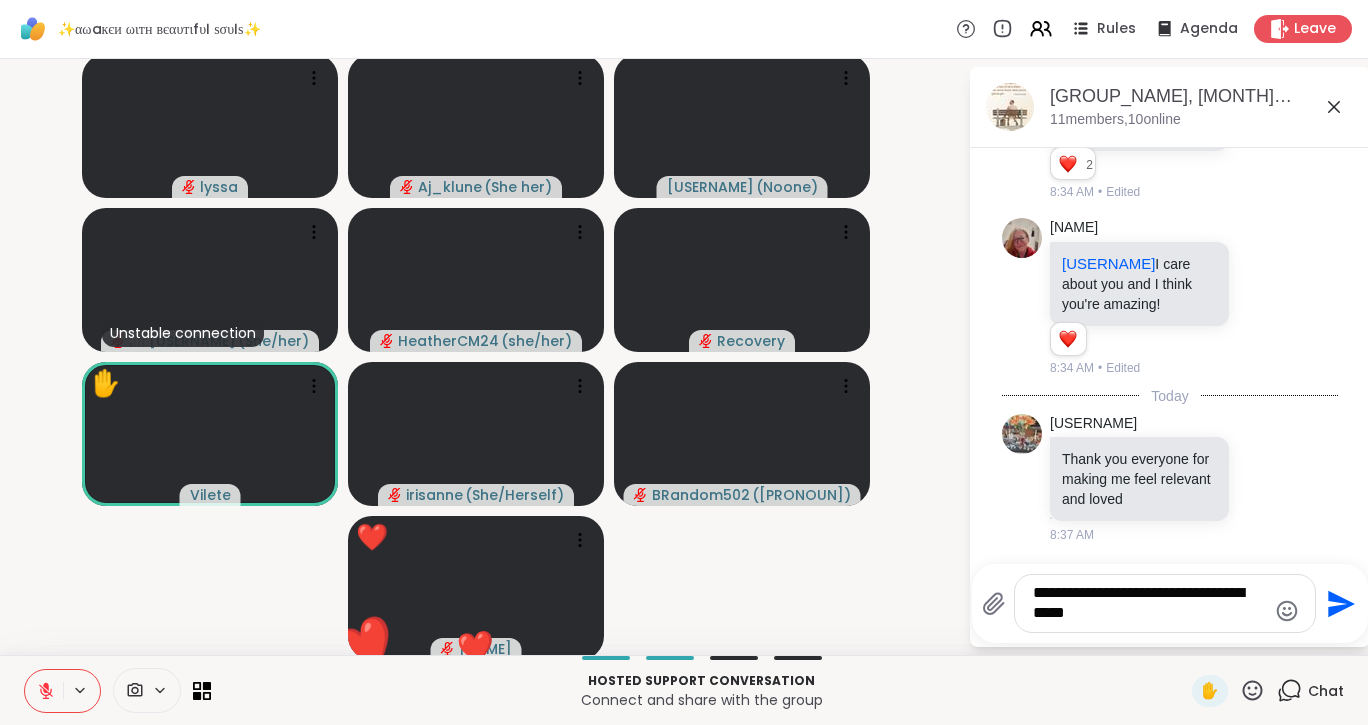 type on "**********" 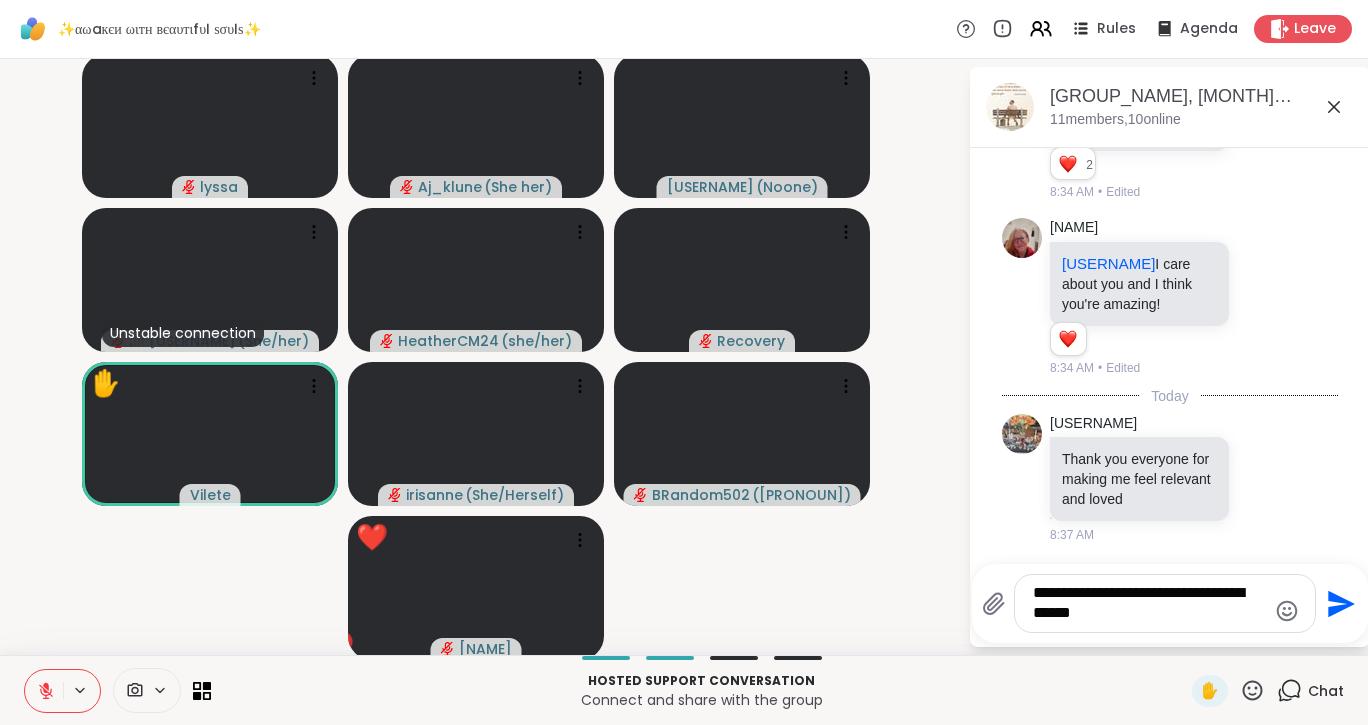 type 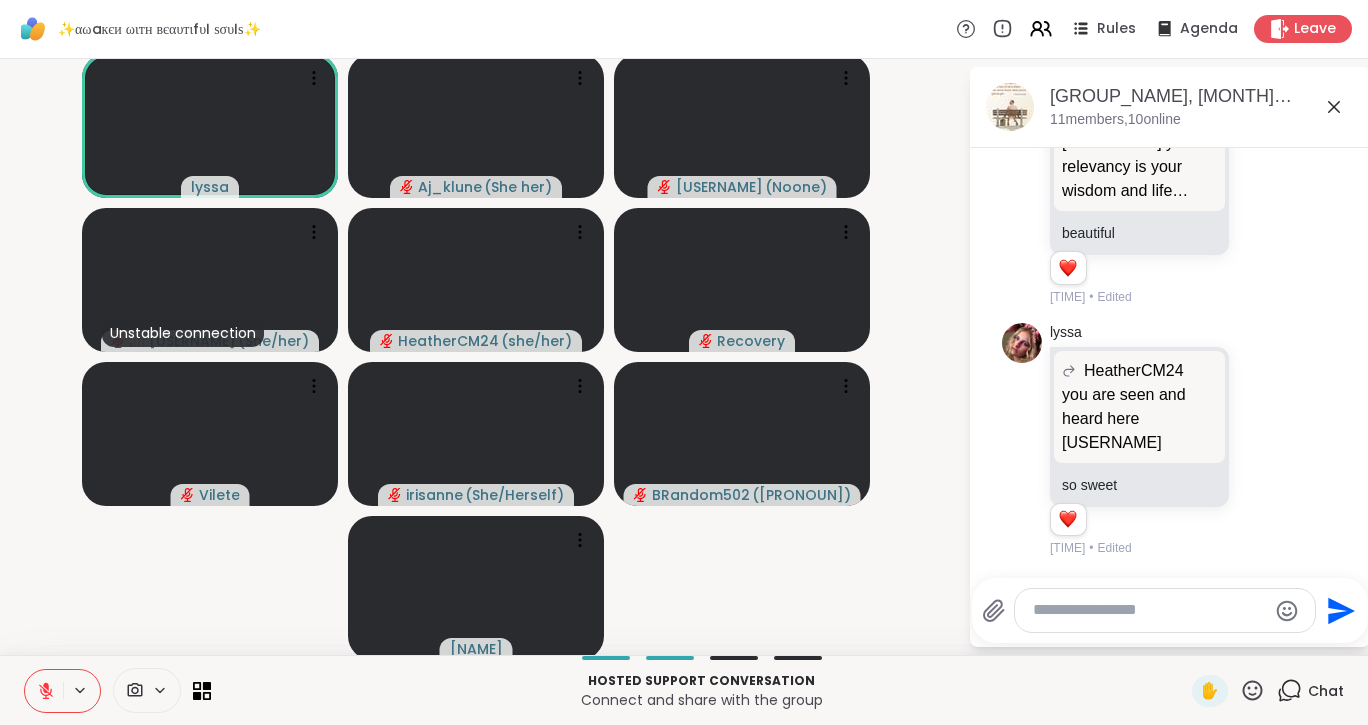 scroll, scrollTop: 8037, scrollLeft: 0, axis: vertical 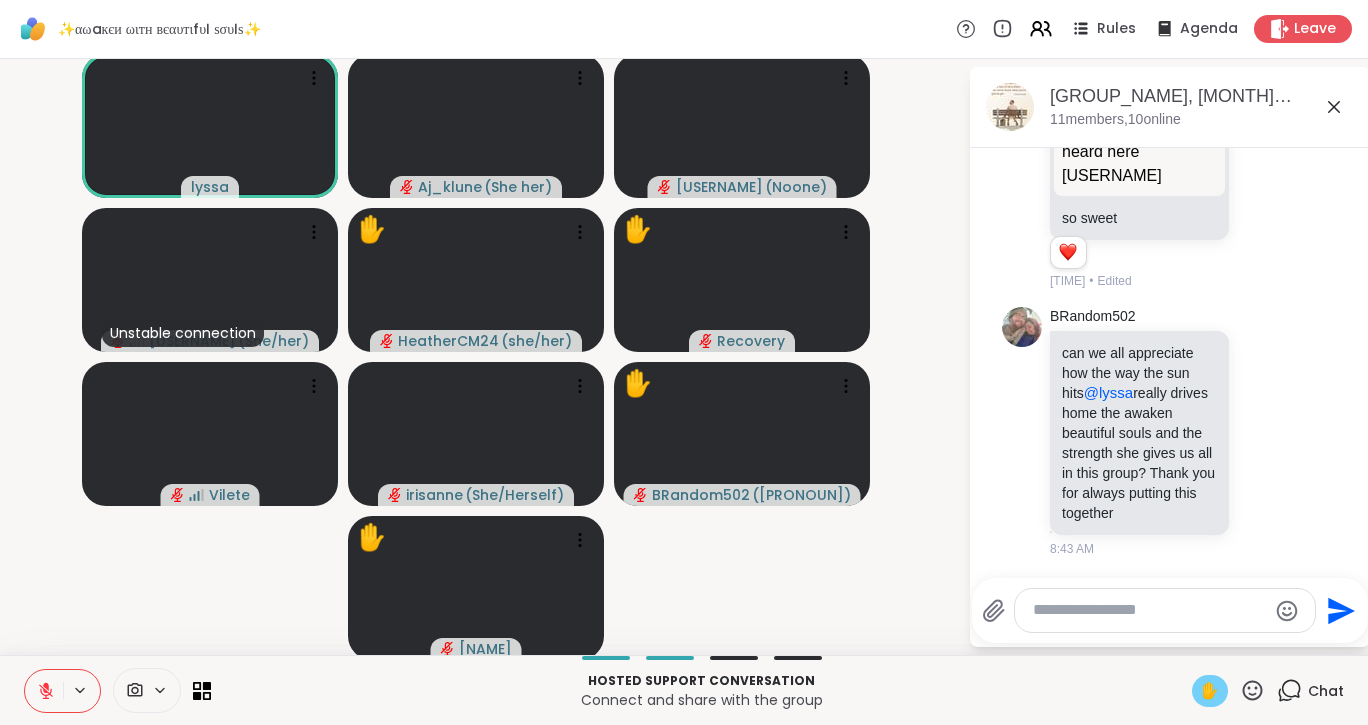click on "✋" at bounding box center (1210, 691) 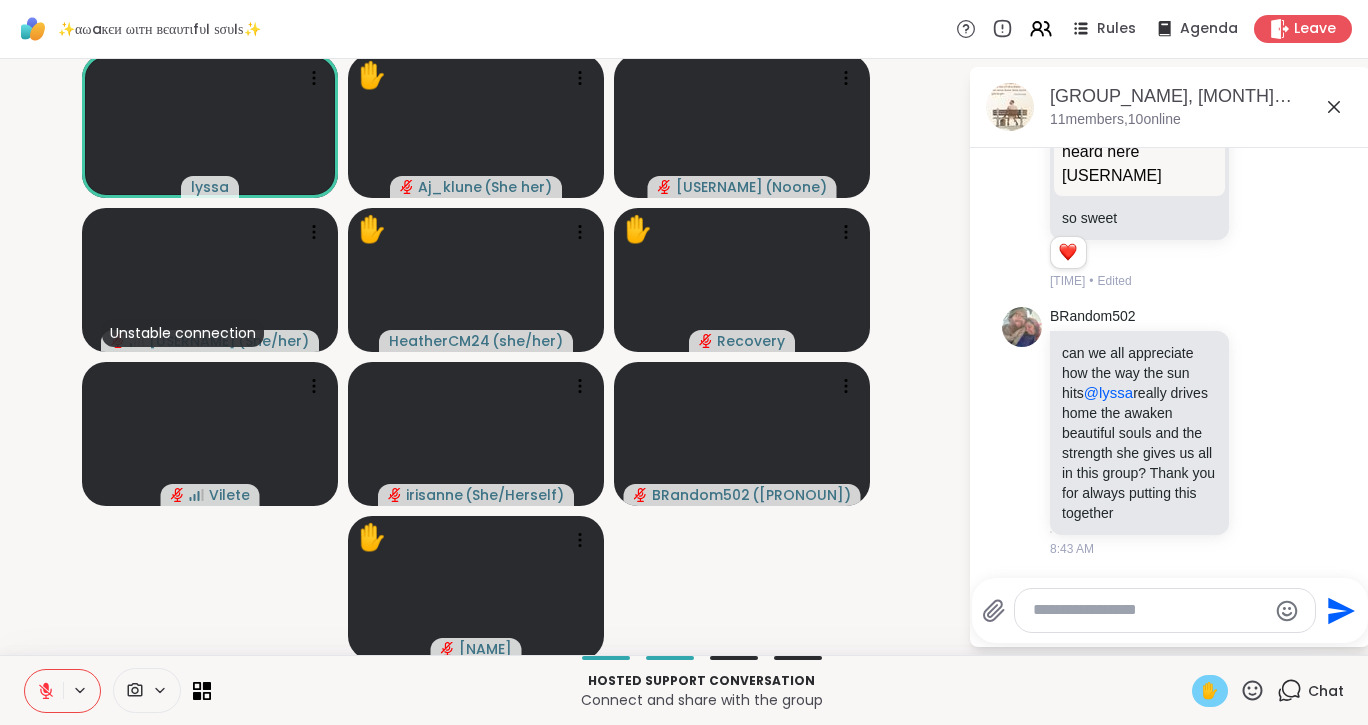 scroll, scrollTop: 8223, scrollLeft: 0, axis: vertical 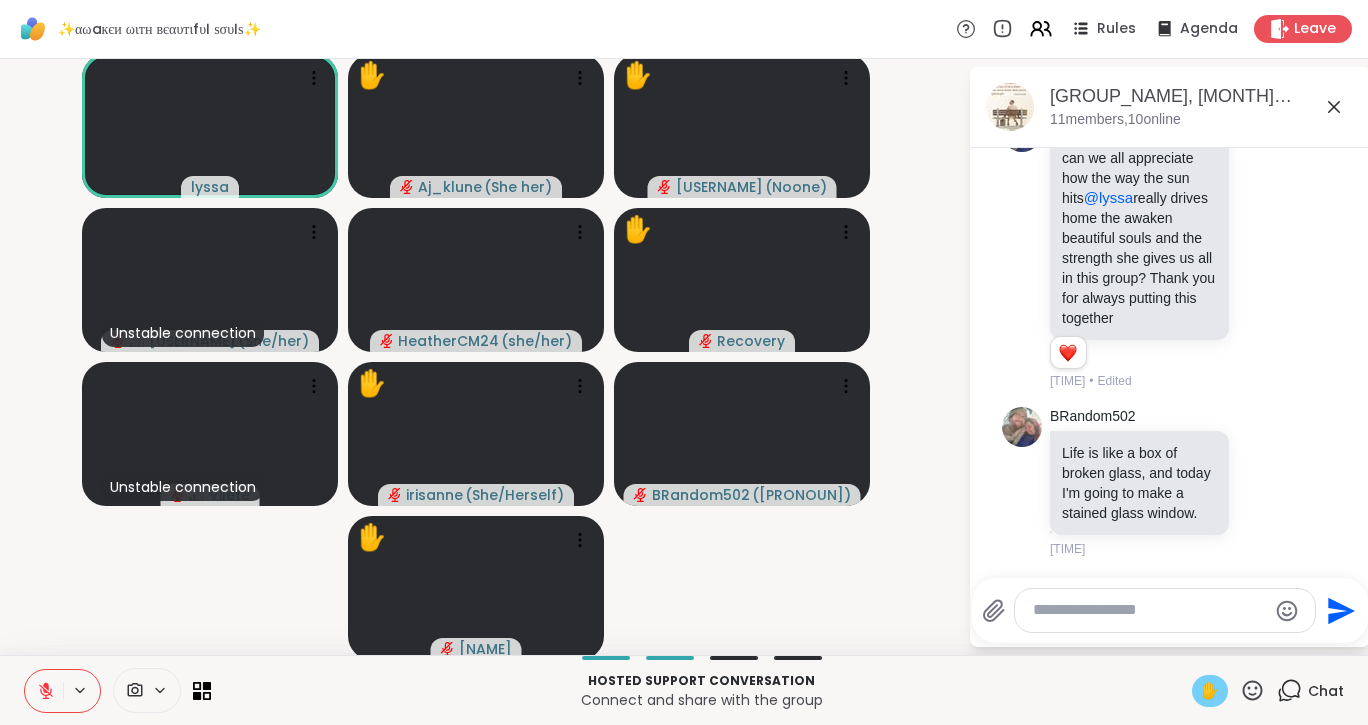 click 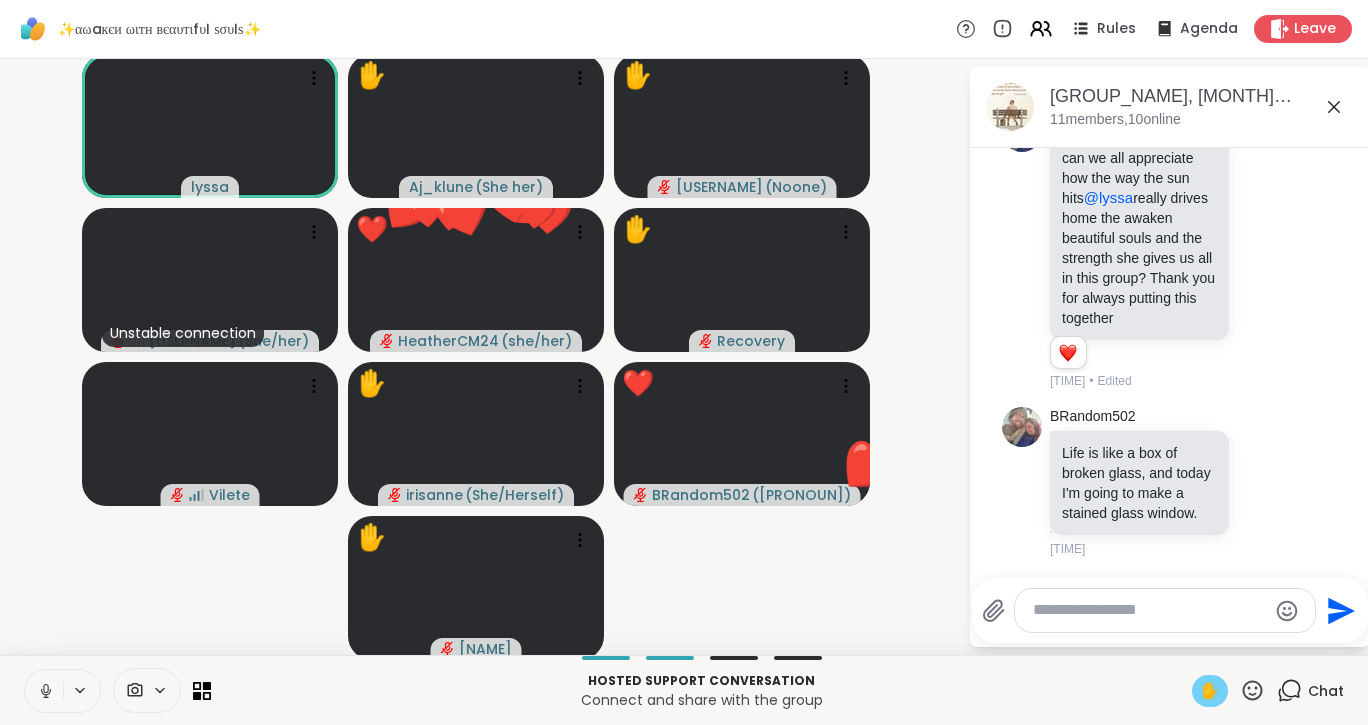 click 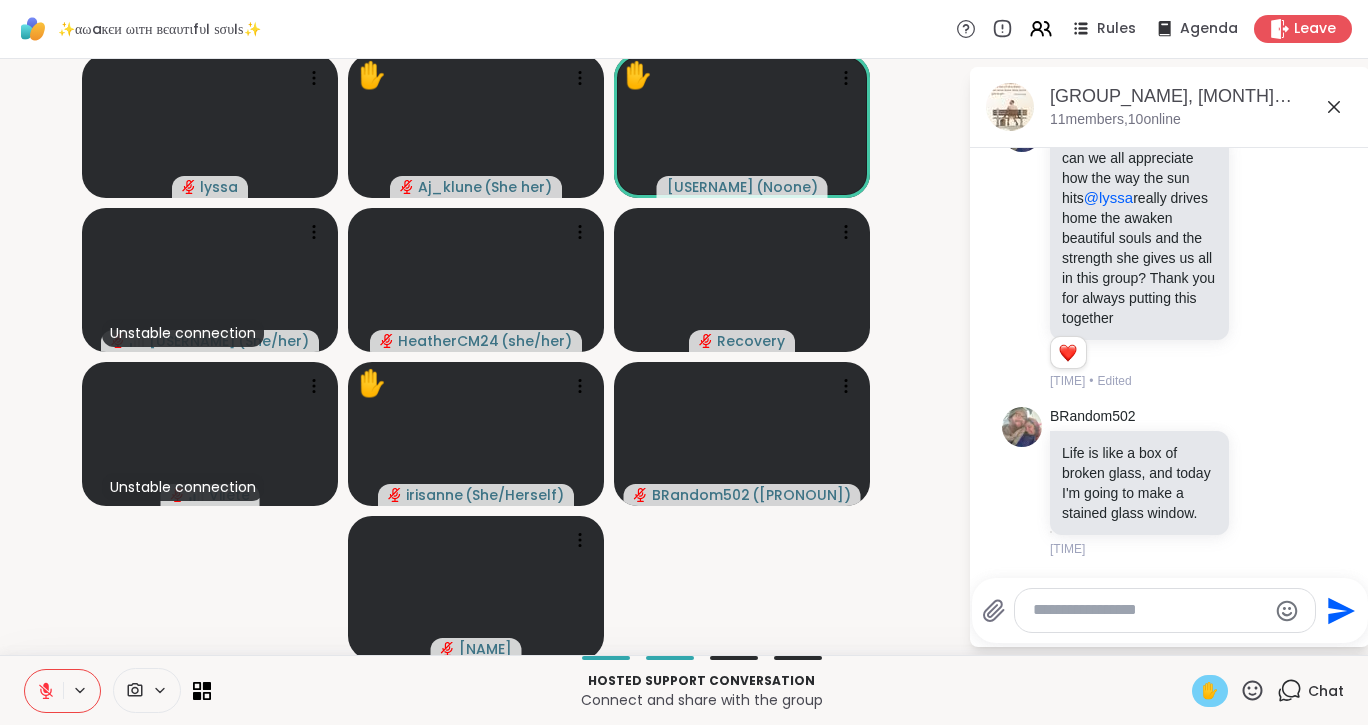 click on "✋" at bounding box center (1210, 691) 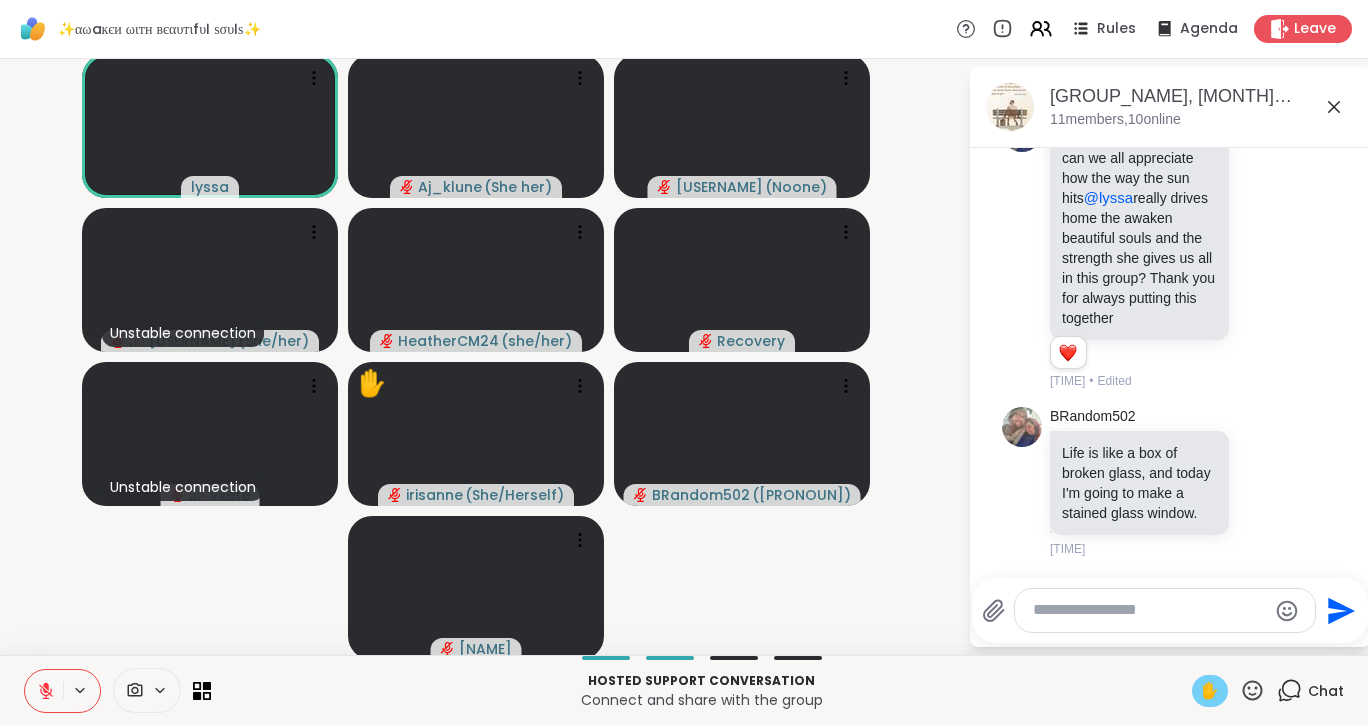 scroll, scrollTop: 8281, scrollLeft: 0, axis: vertical 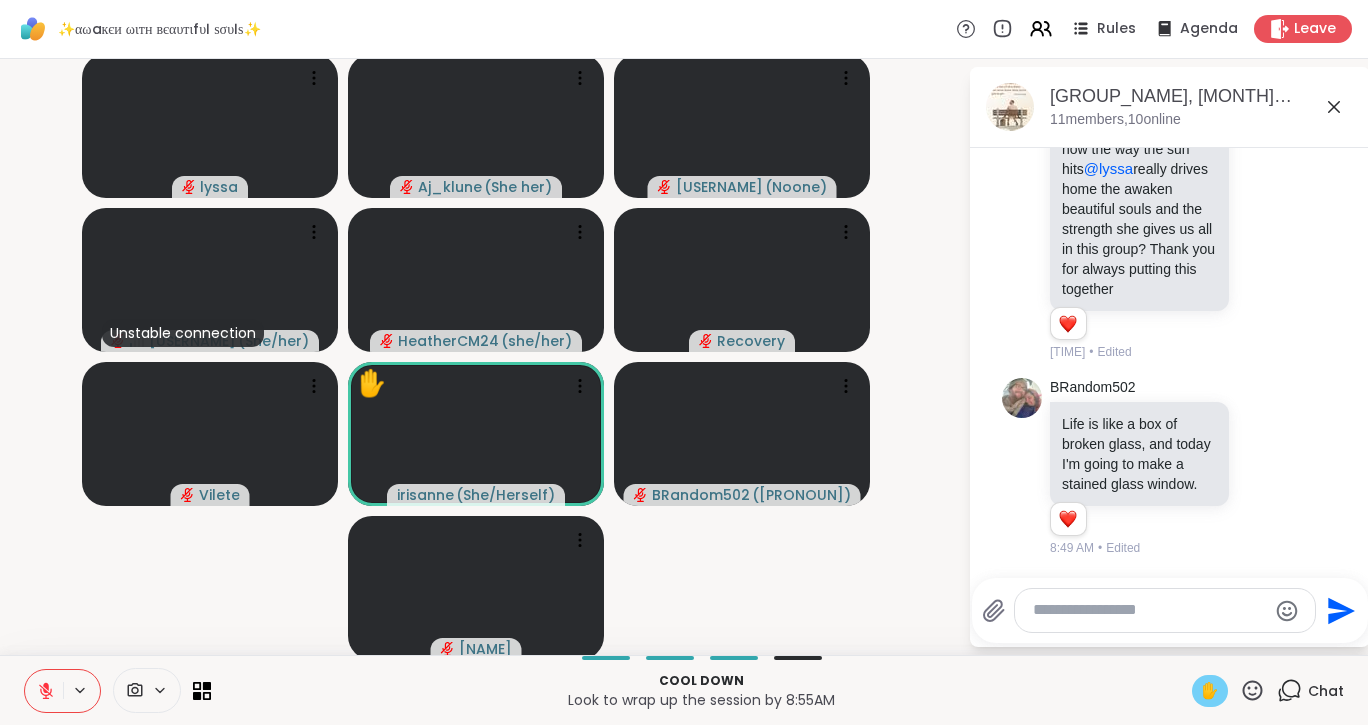 click on "✋" at bounding box center [1210, 691] 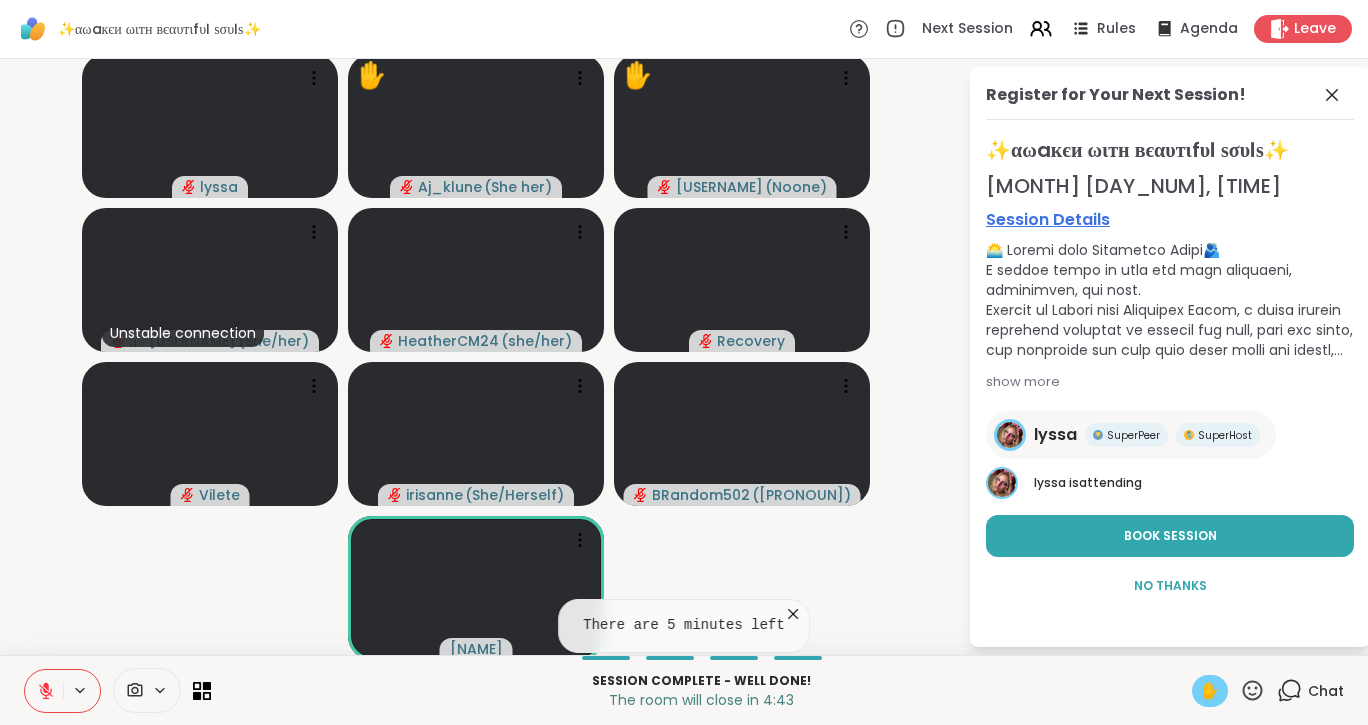 click 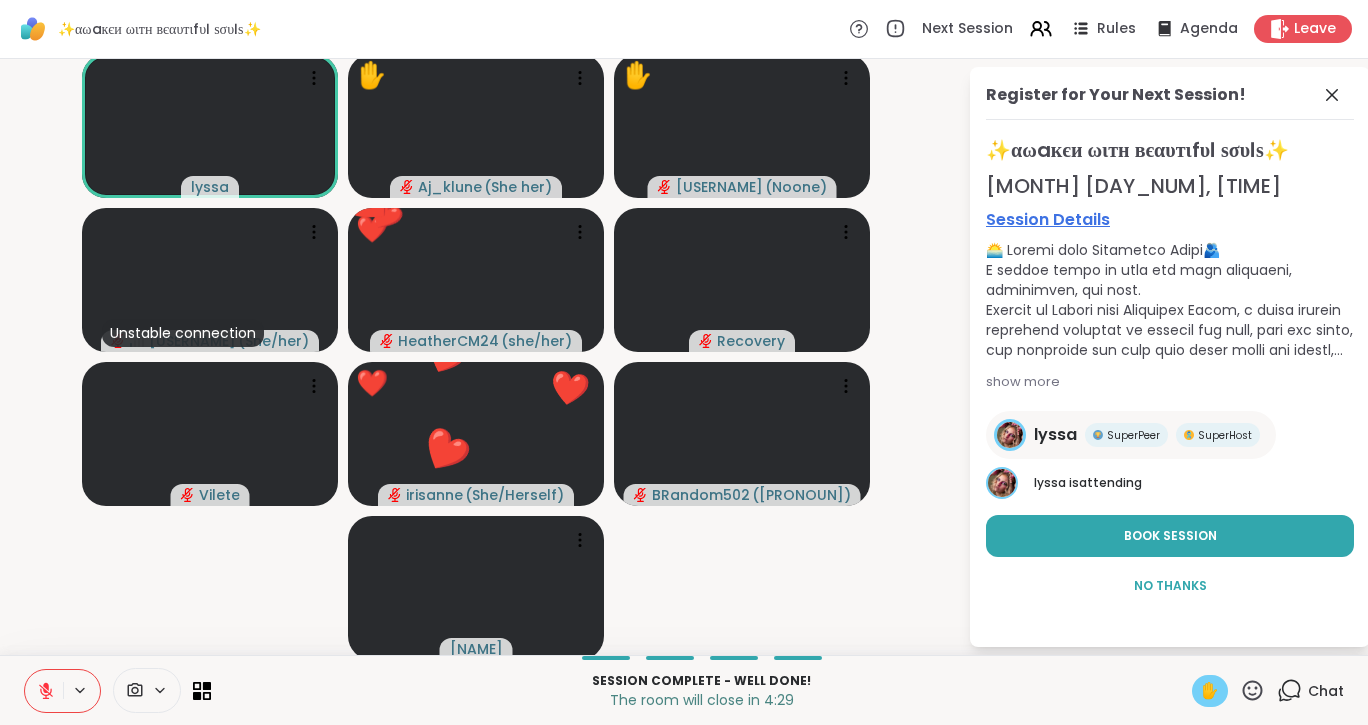click 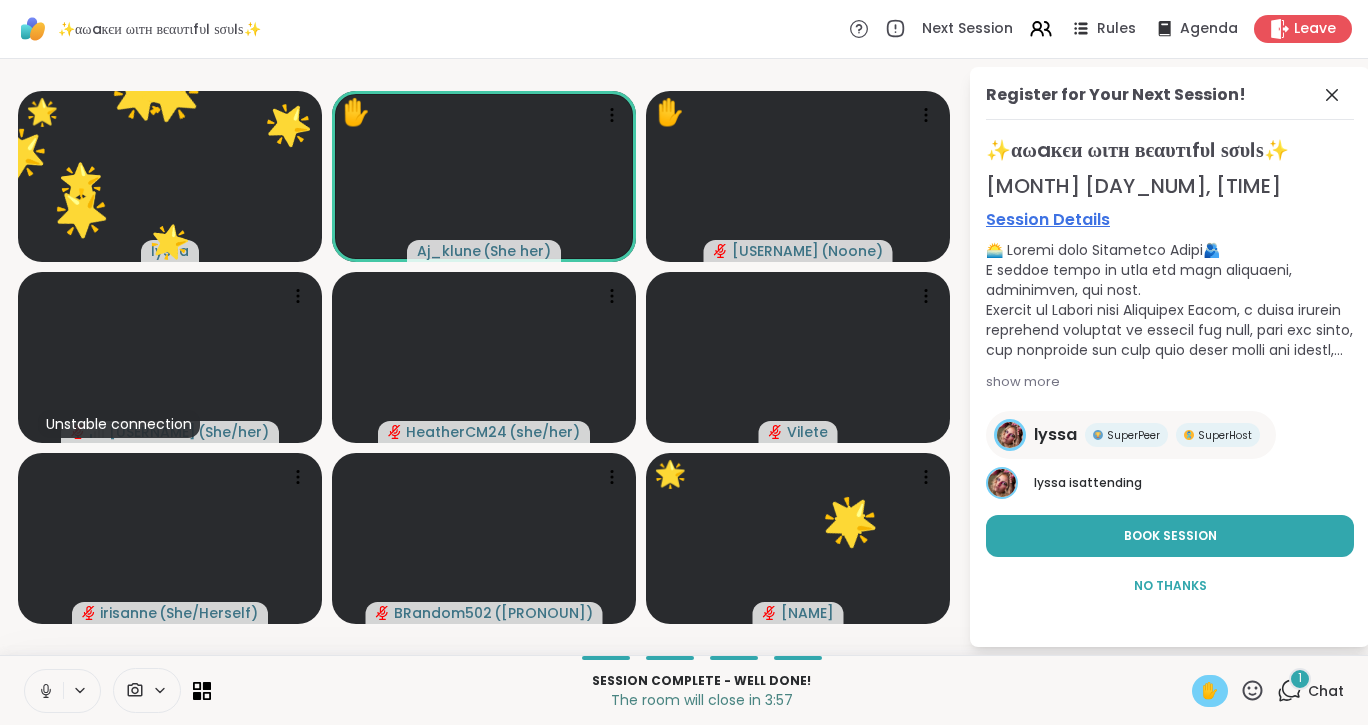 click 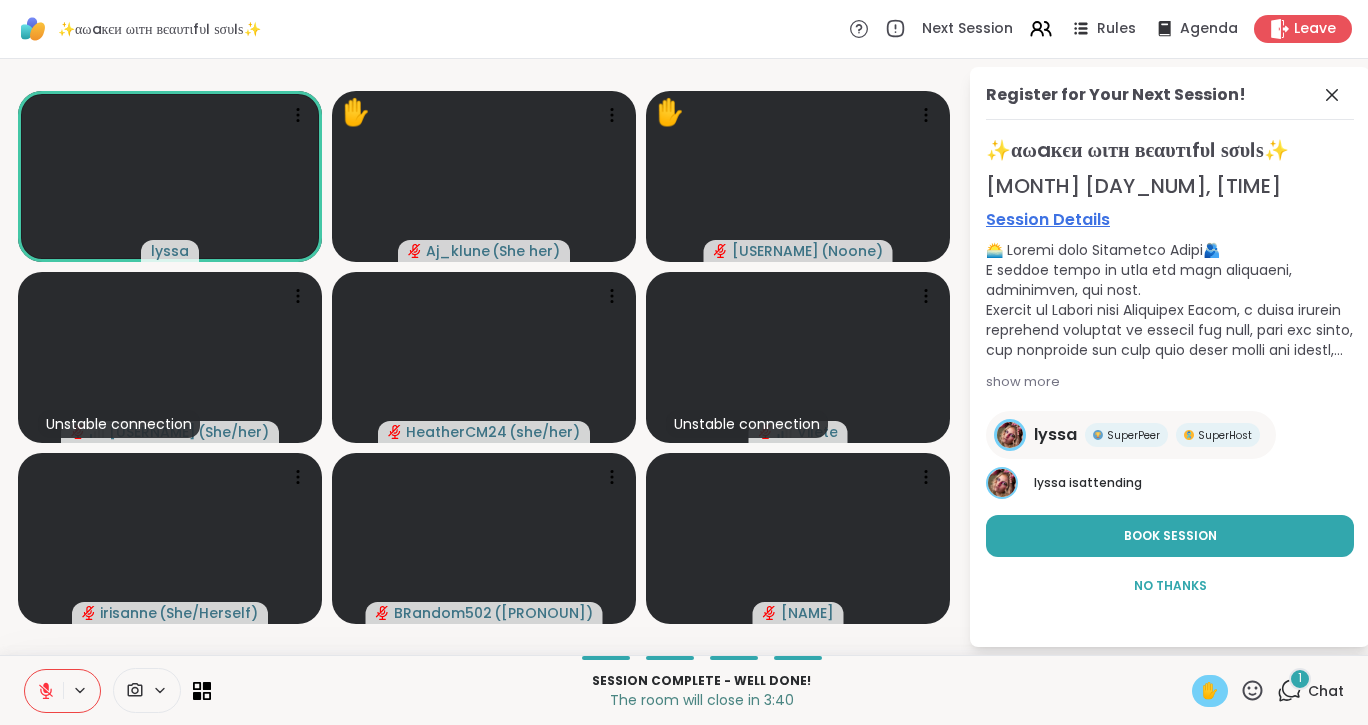 click on "✋" at bounding box center [1210, 691] 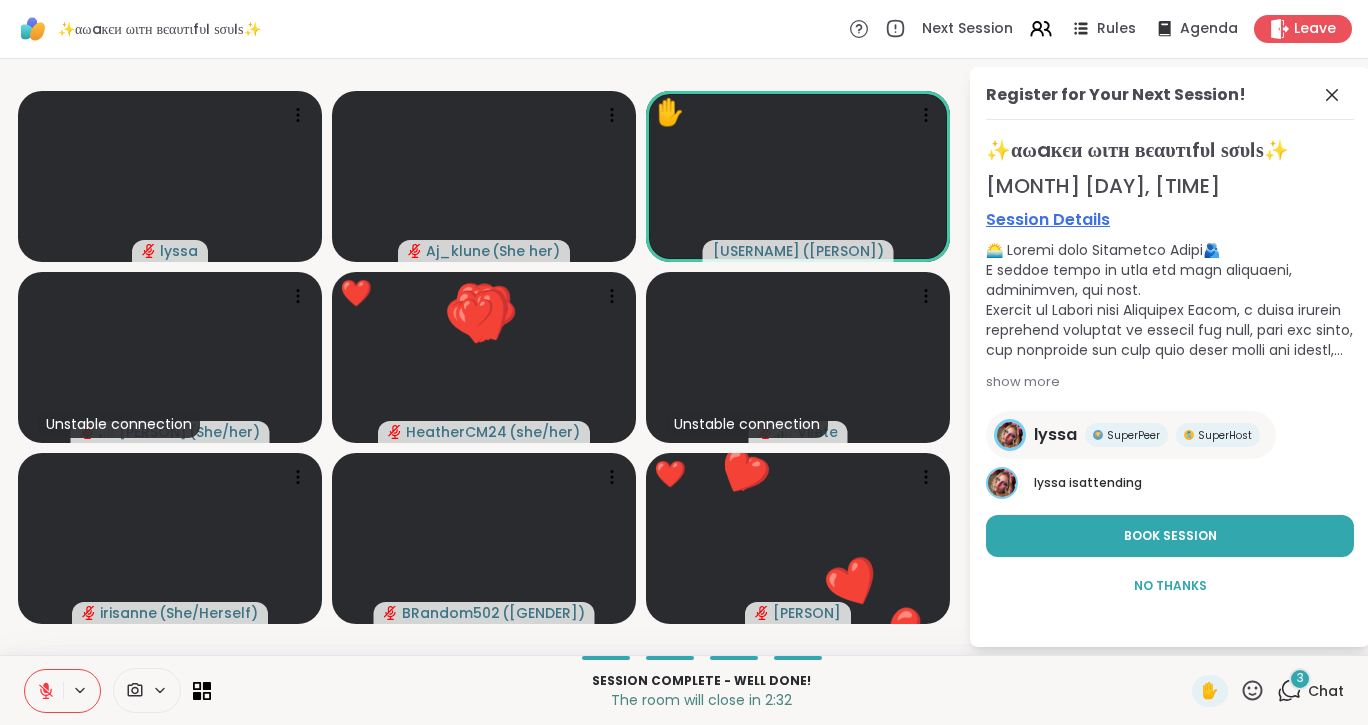 scroll, scrollTop: 0, scrollLeft: 0, axis: both 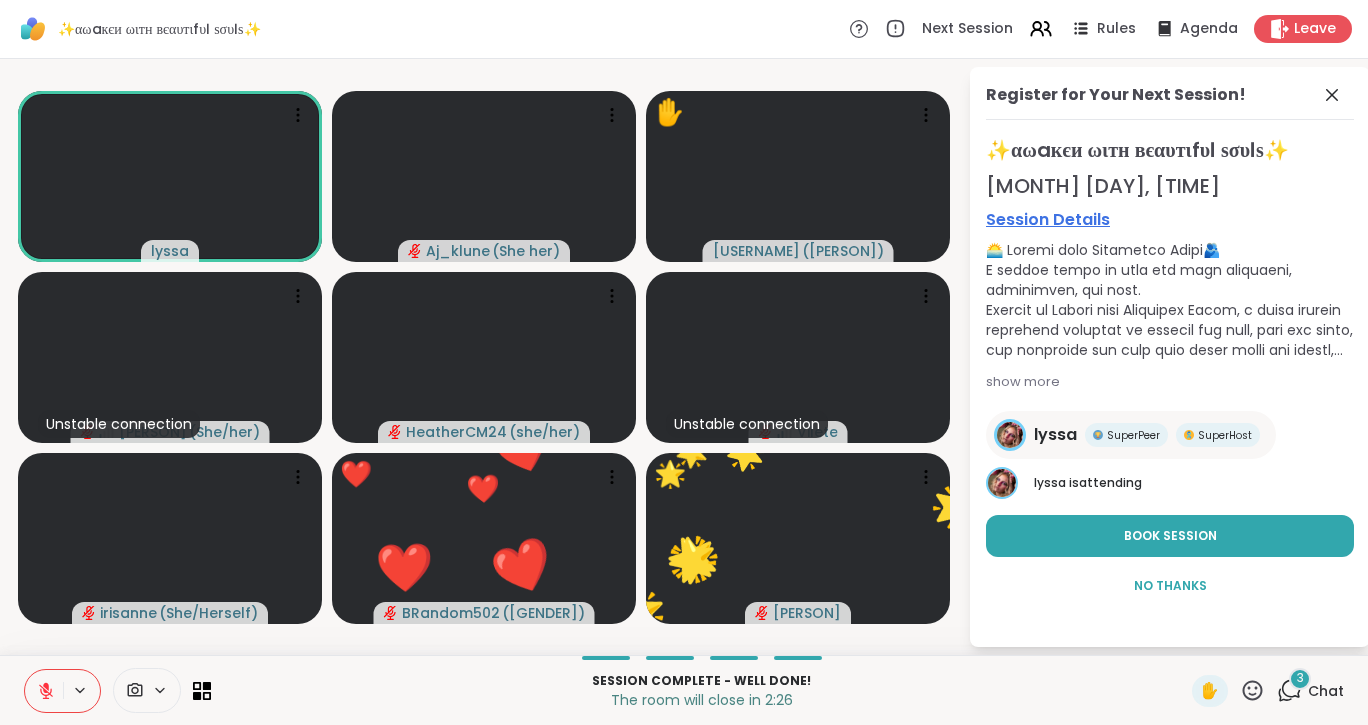 click 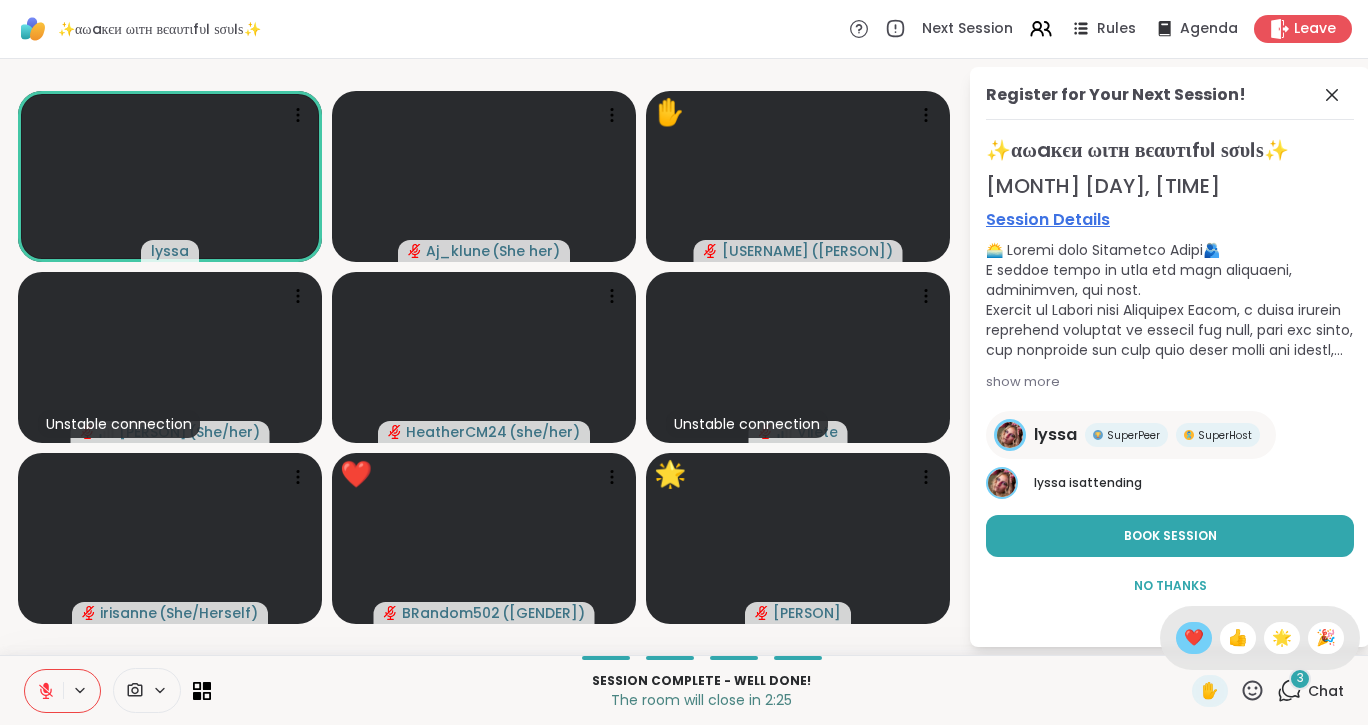 click on "❤️" at bounding box center [1194, 638] 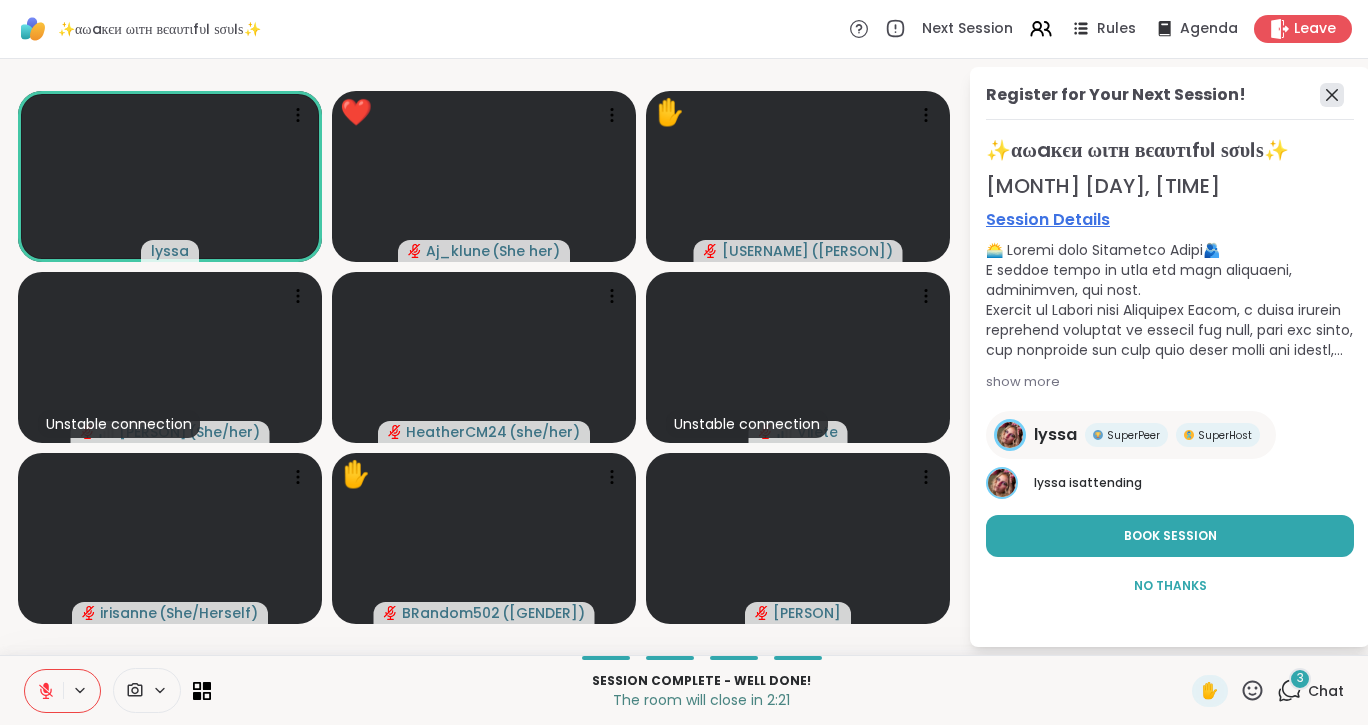 click 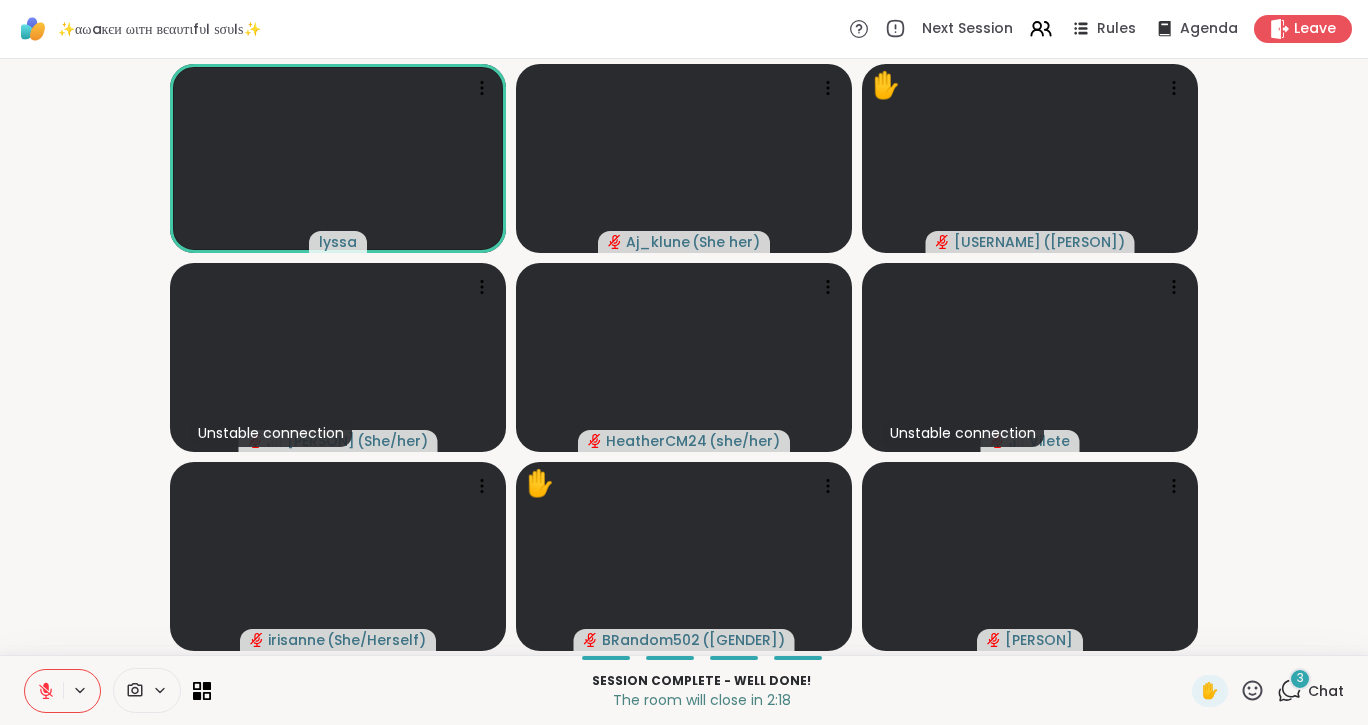 click 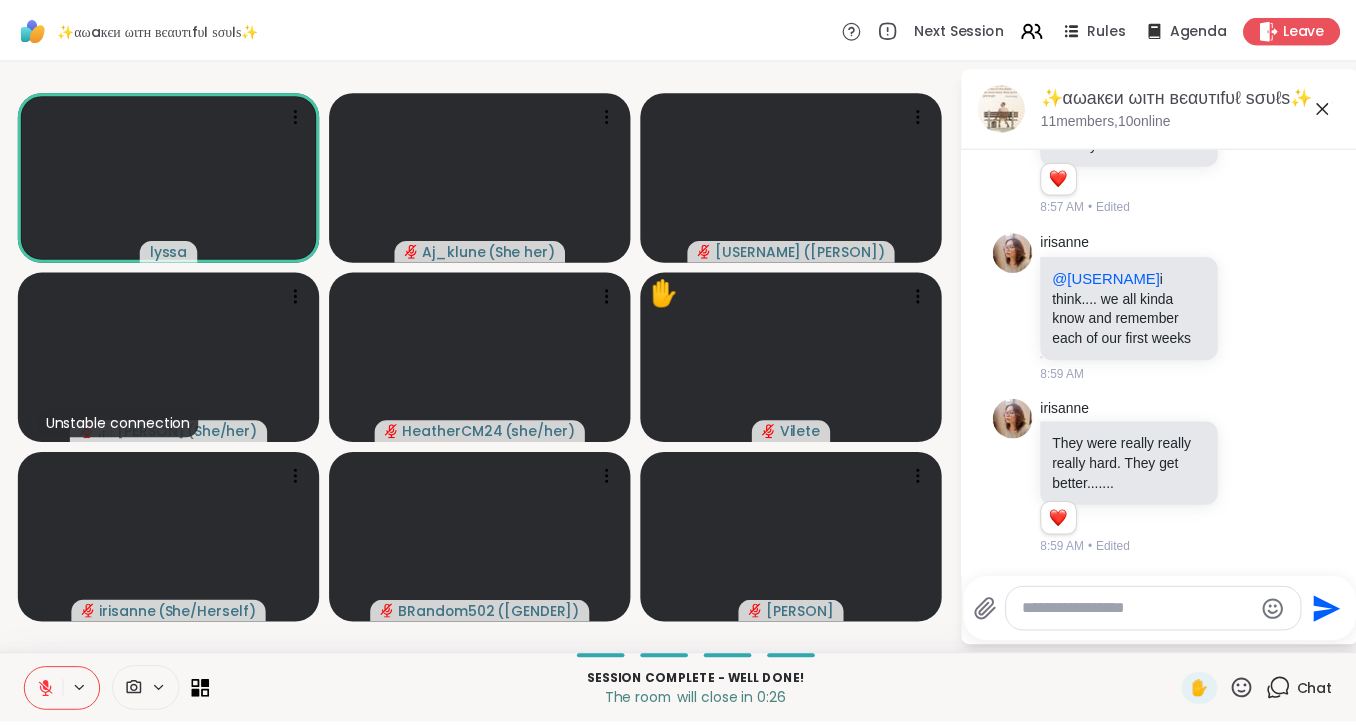 scroll, scrollTop: 9320, scrollLeft: 0, axis: vertical 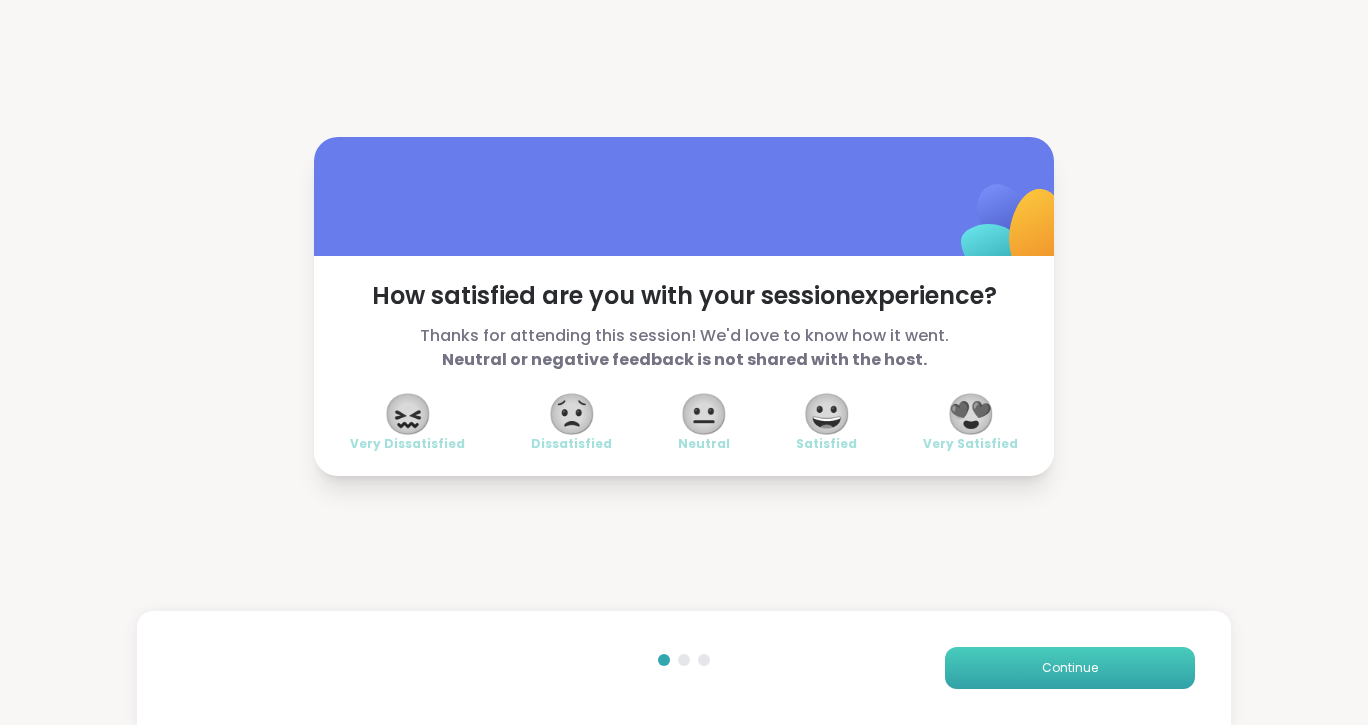 click on "Continue" at bounding box center (1070, 668) 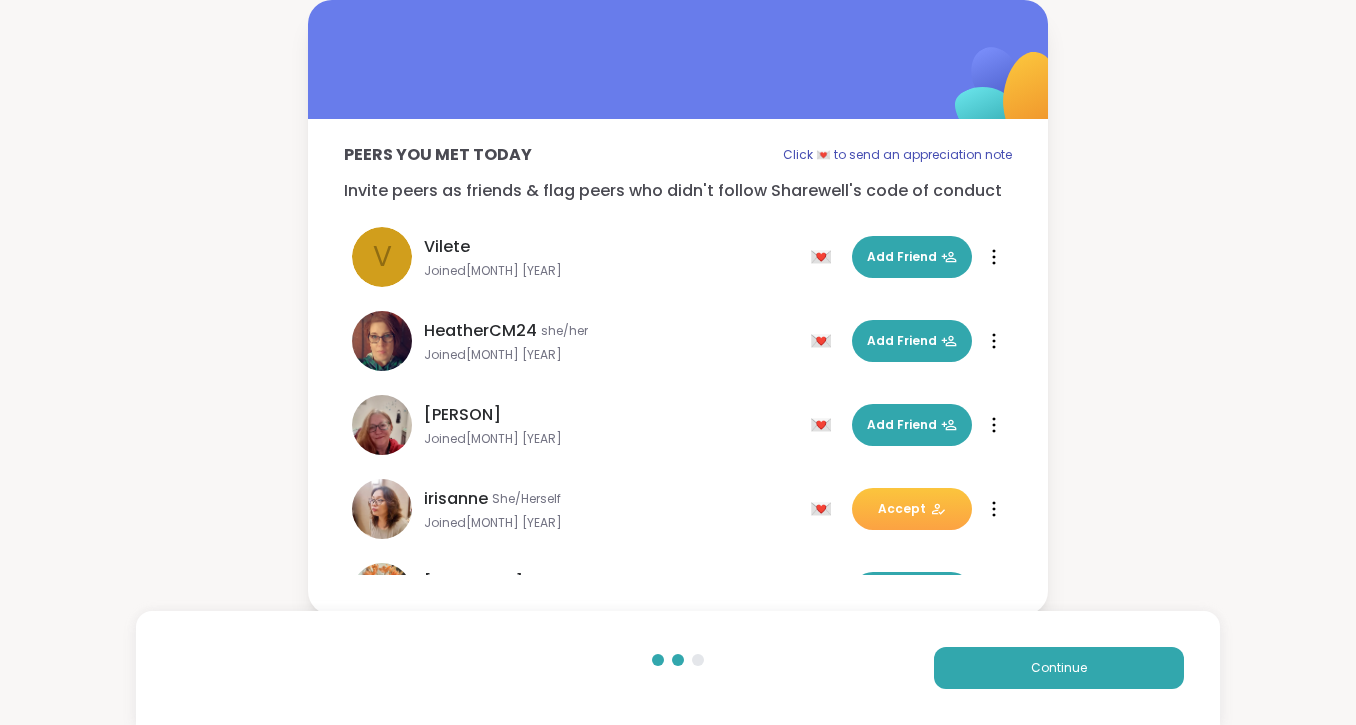 click on "Accept" at bounding box center [912, 509] 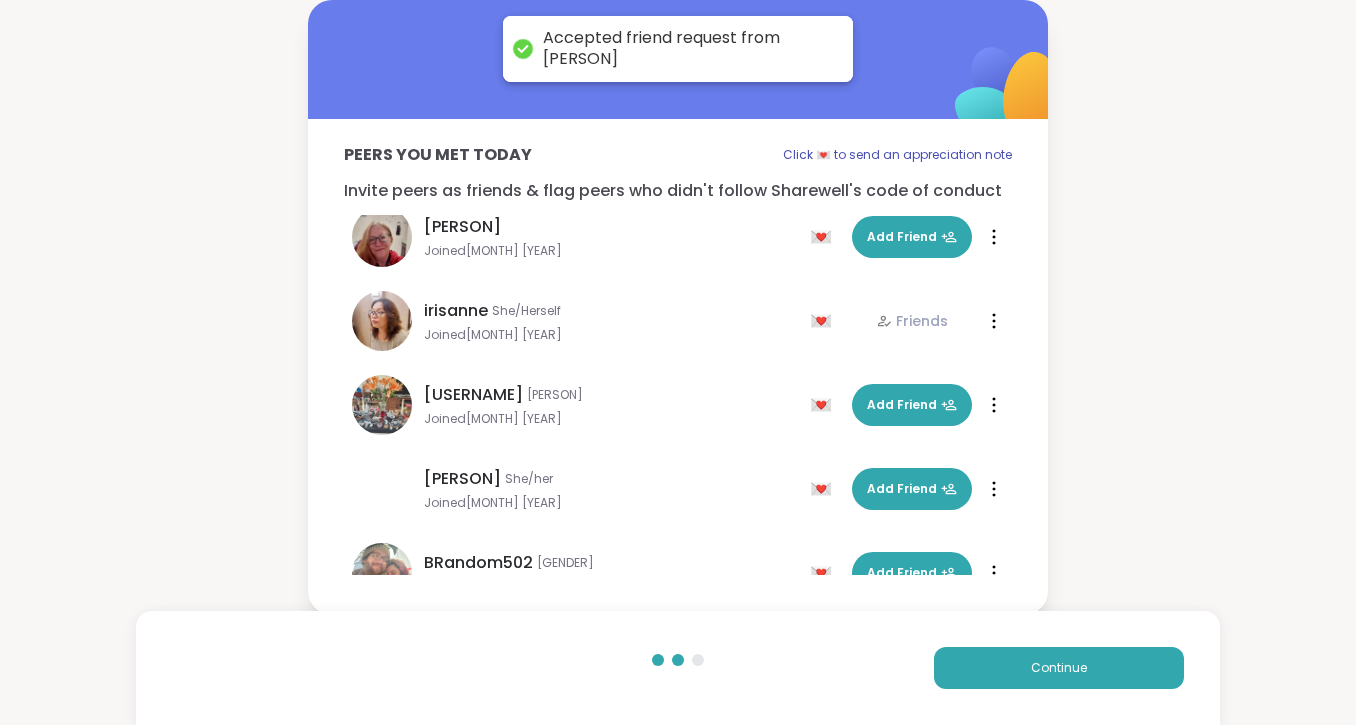 scroll, scrollTop: 189, scrollLeft: 0, axis: vertical 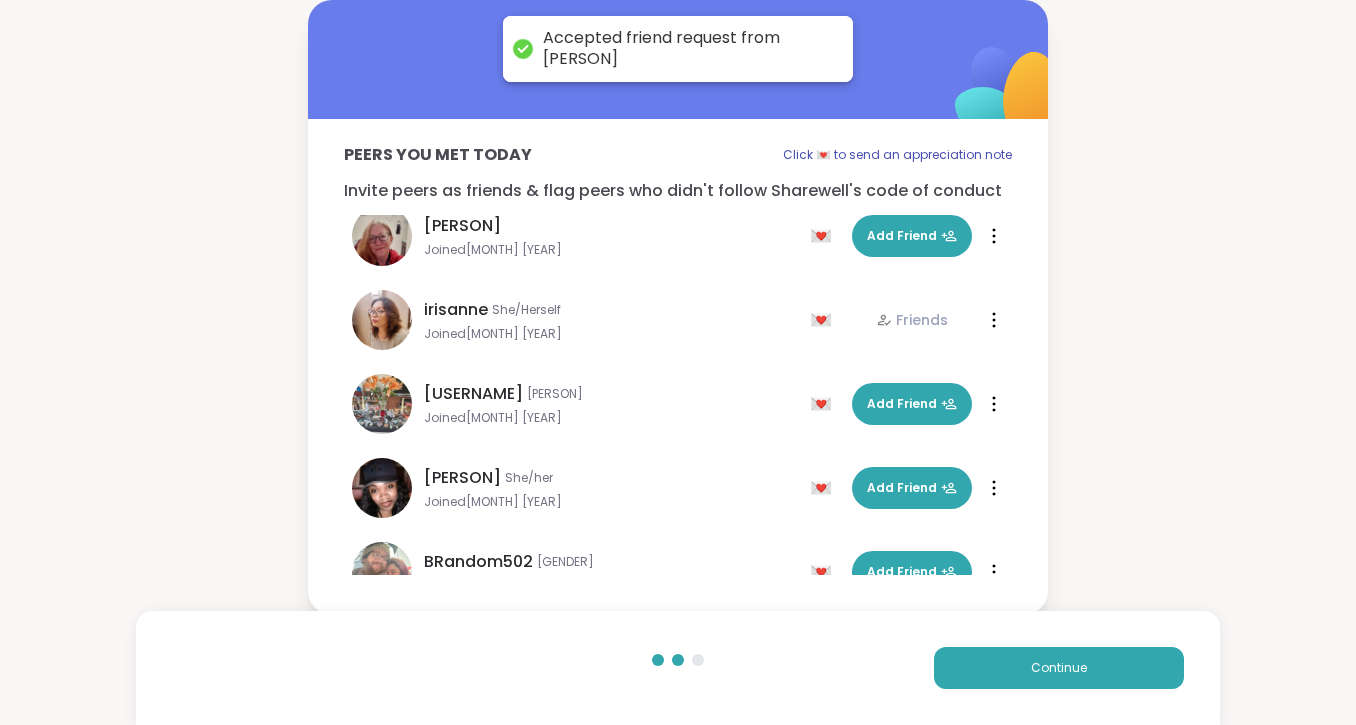 click on "irisanne She/Herself Joined  May 2025 💌 Accept  💌  Friends" at bounding box center (678, 320) 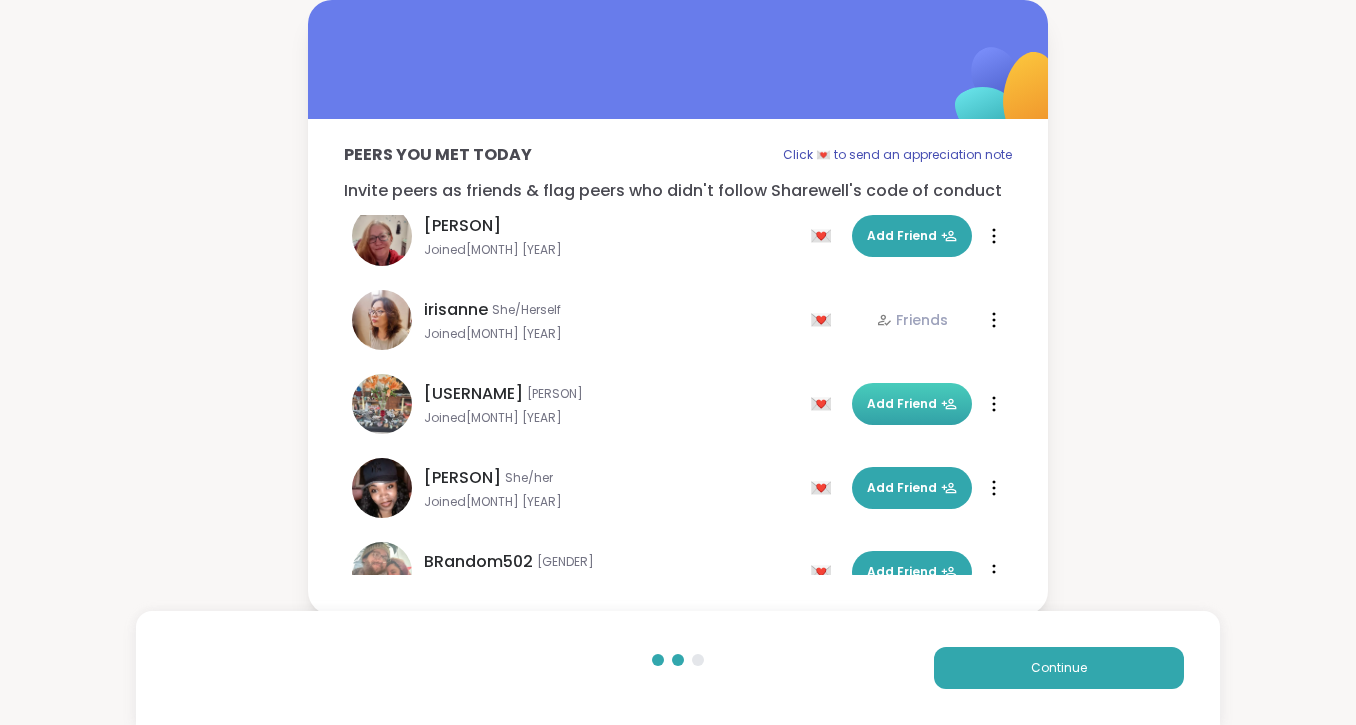 click on "Add Friend" at bounding box center [912, 404] 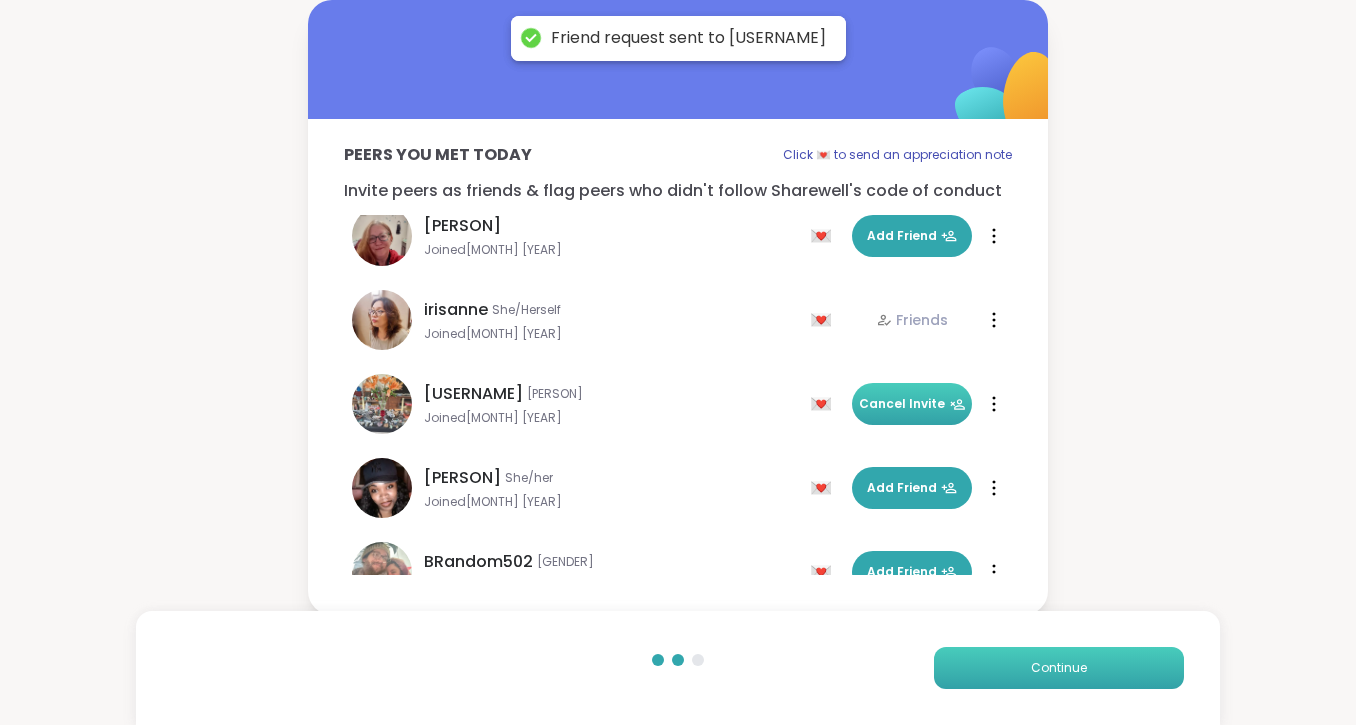 click on "Continue" at bounding box center (1059, 668) 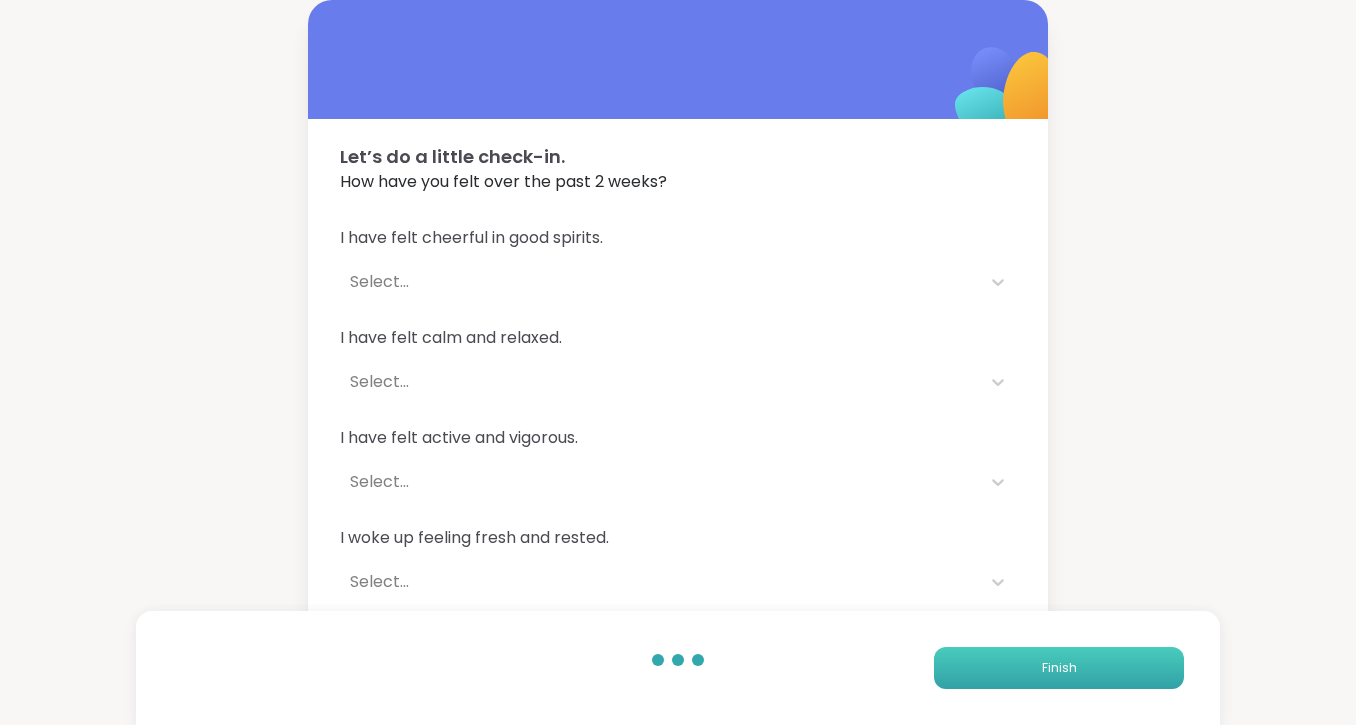 click on "Finish" at bounding box center (1059, 668) 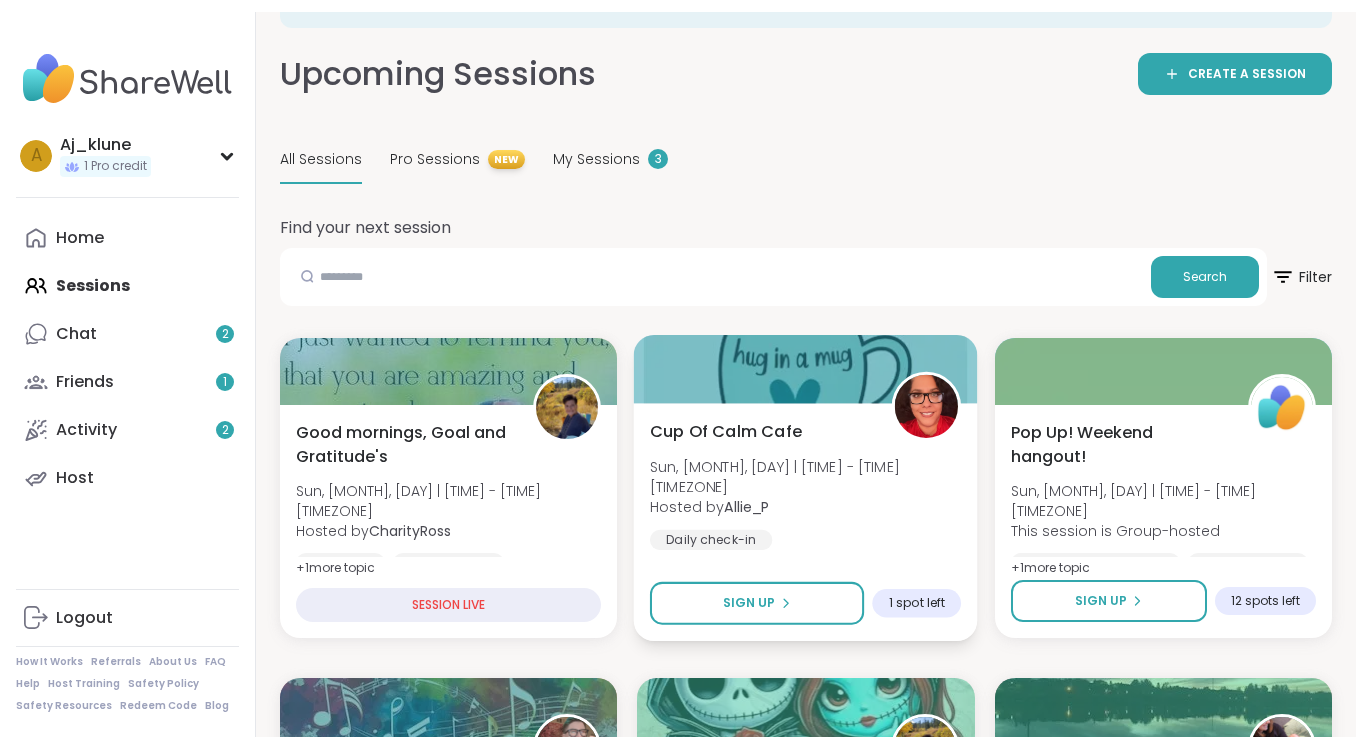 scroll, scrollTop: 0, scrollLeft: 0, axis: both 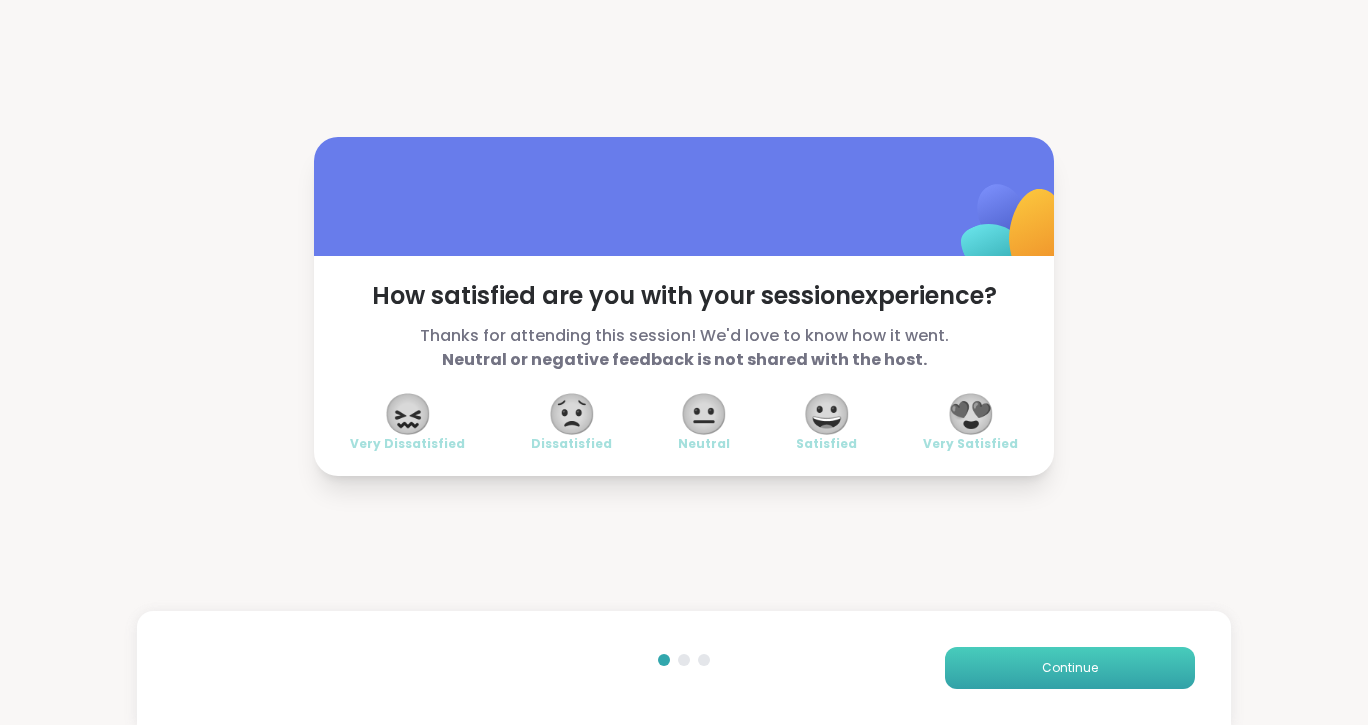 click on "Continue" at bounding box center (1070, 668) 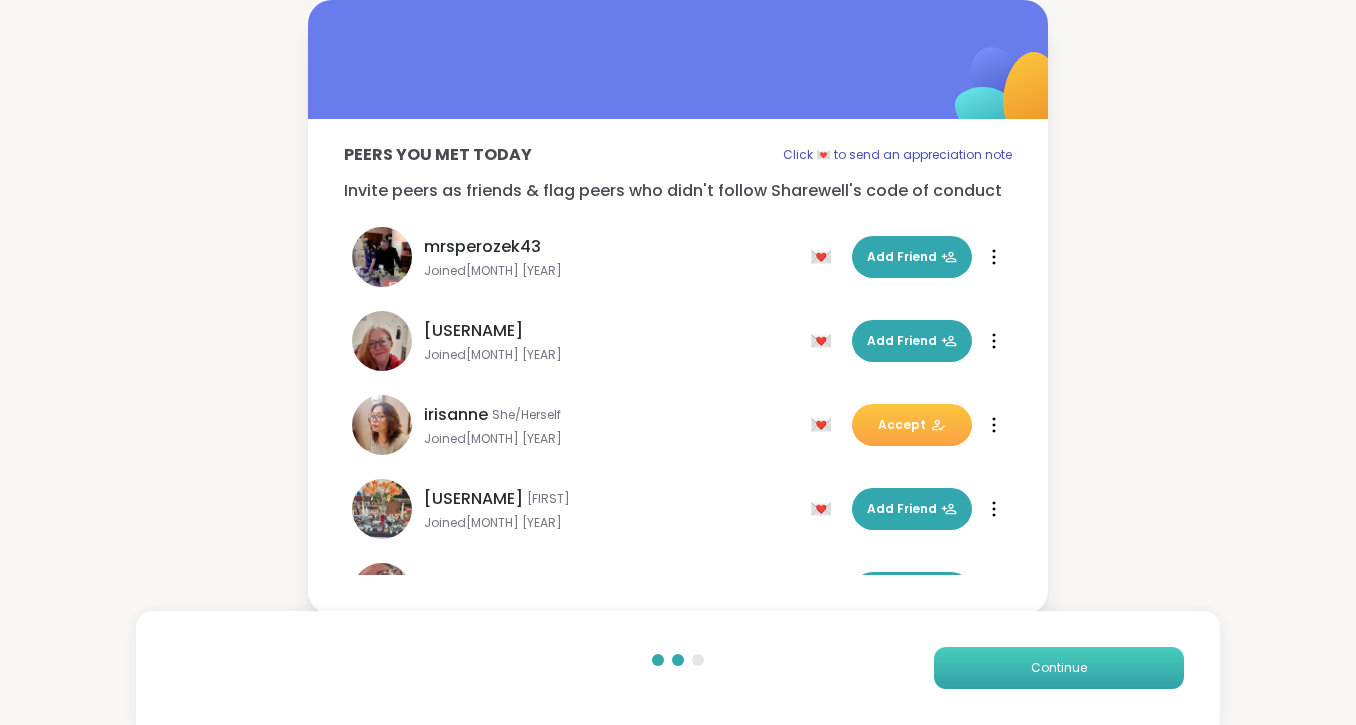 click on "Continue" at bounding box center (1059, 668) 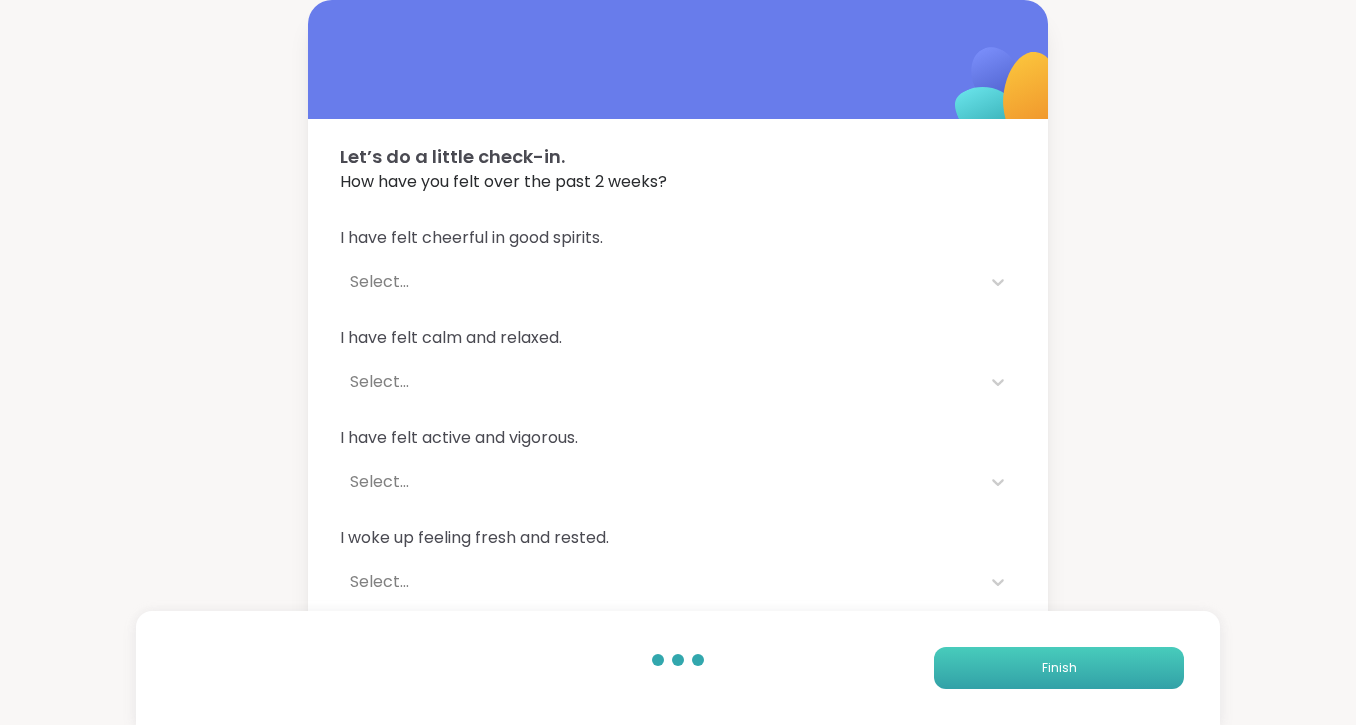 click on "Finish" at bounding box center [1059, 668] 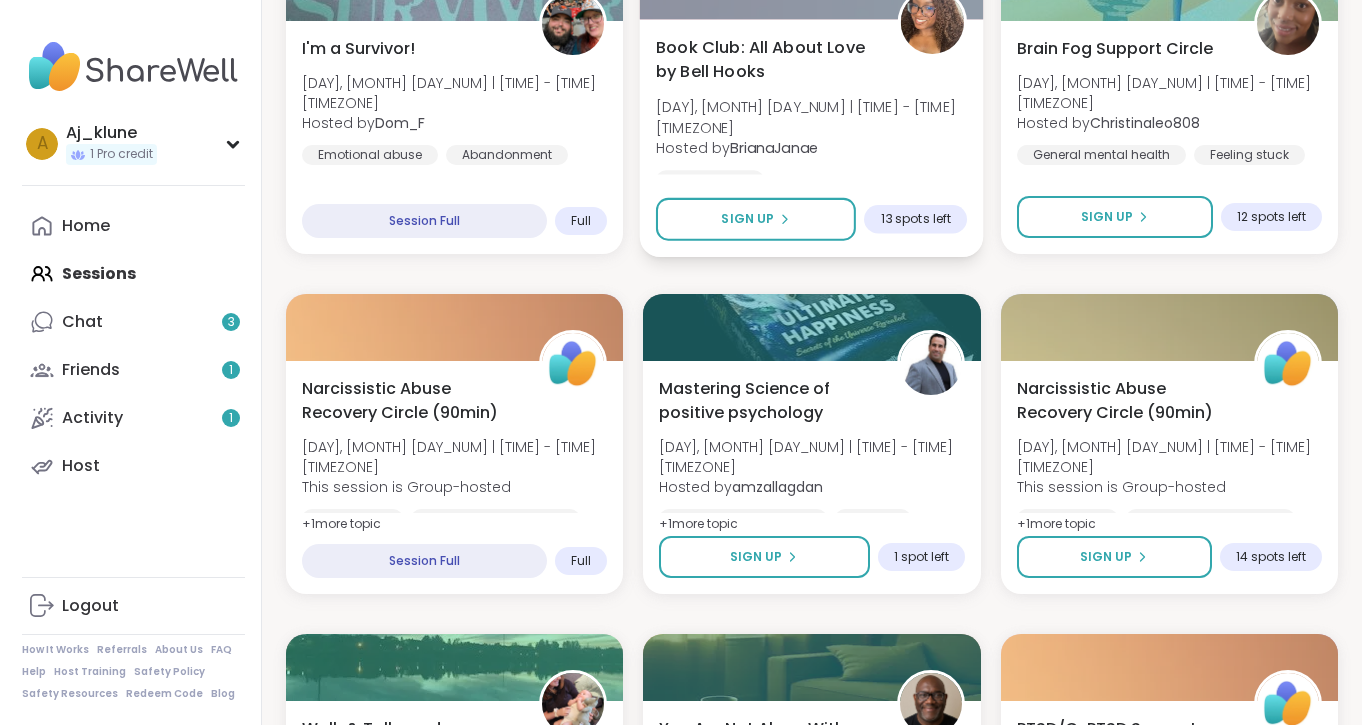 scroll, scrollTop: 3182, scrollLeft: 0, axis: vertical 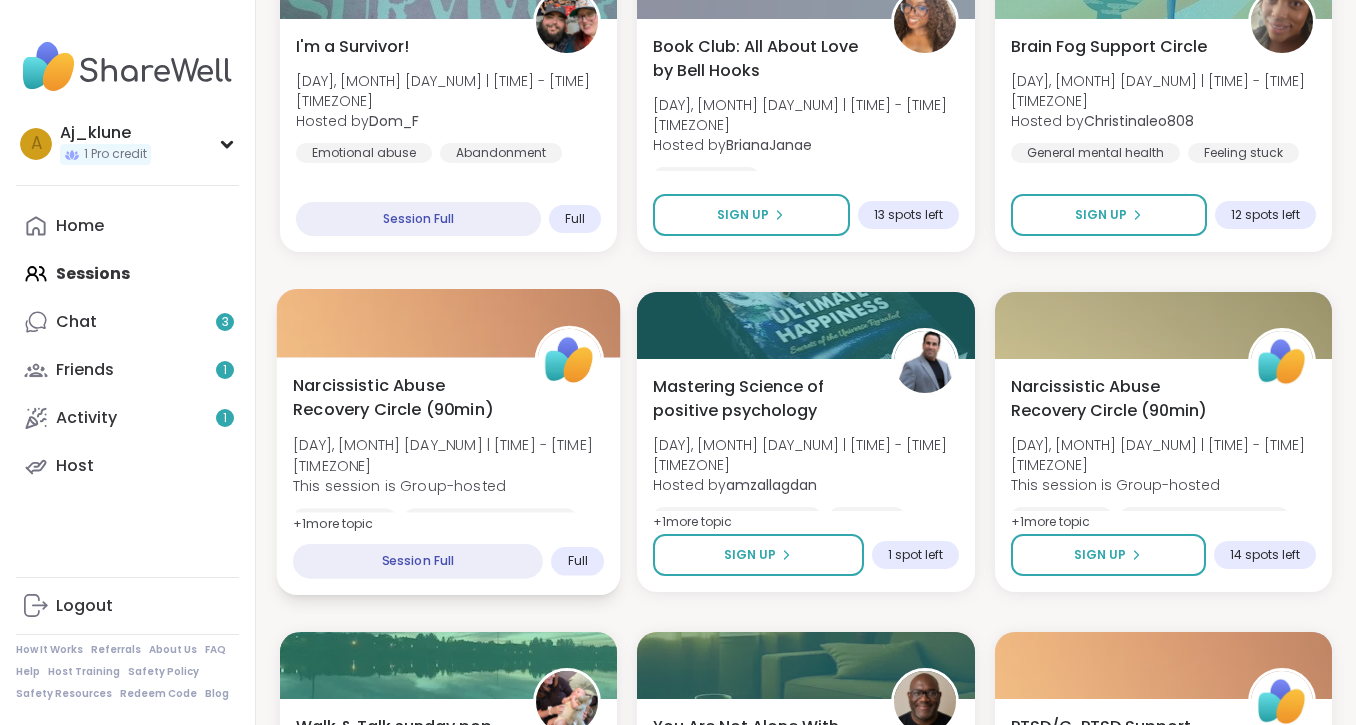 click on "Narcissistic Abuse Recovery Circle (90min)" at bounding box center [403, 397] 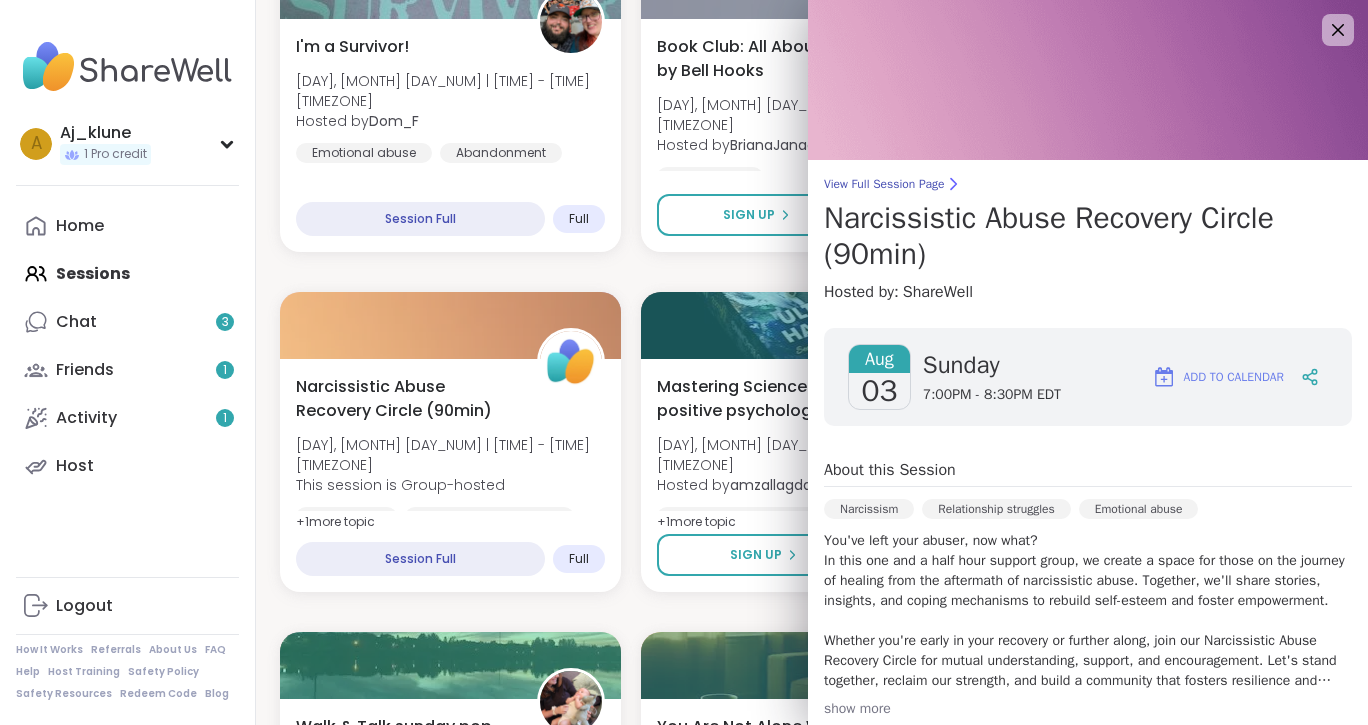 scroll, scrollTop: 319, scrollLeft: 0, axis: vertical 